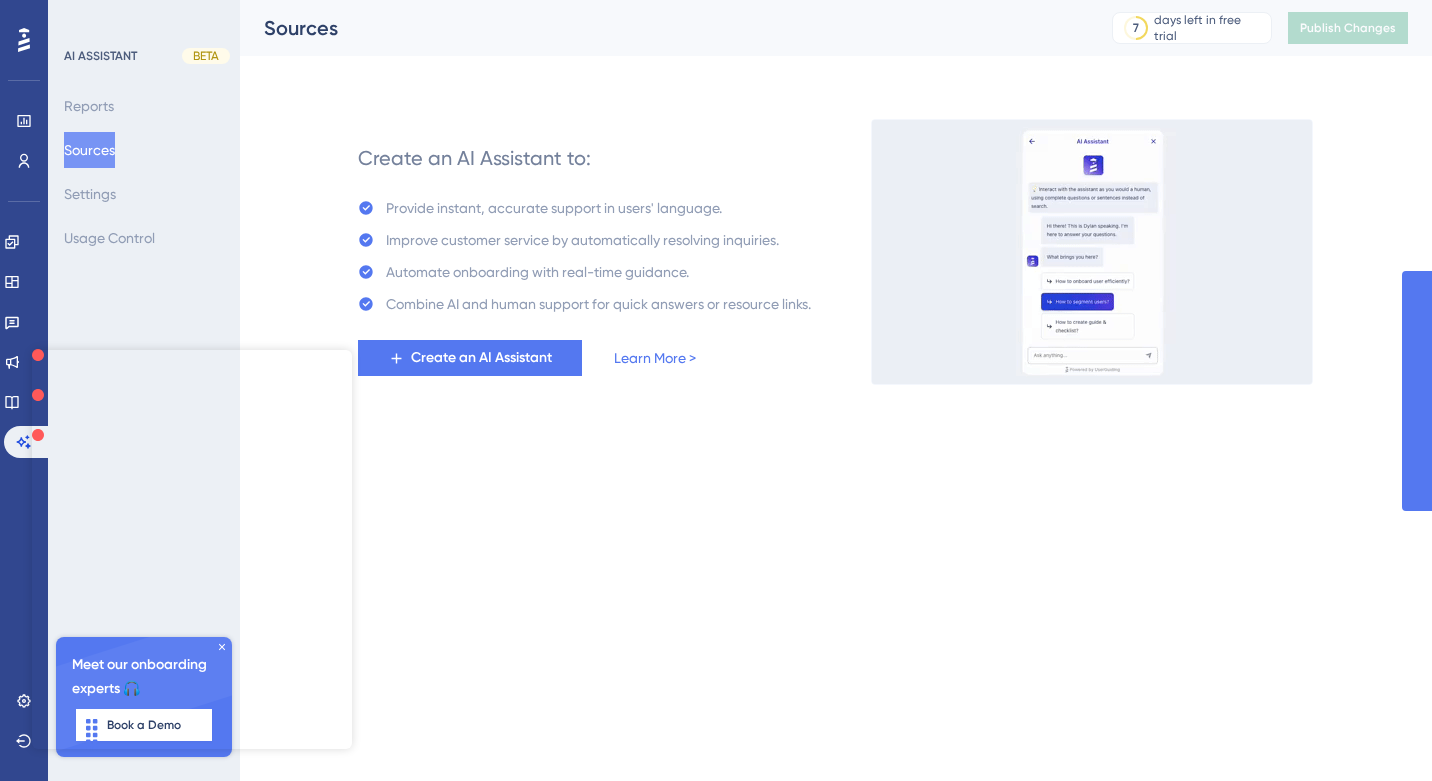 scroll, scrollTop: 0, scrollLeft: 0, axis: both 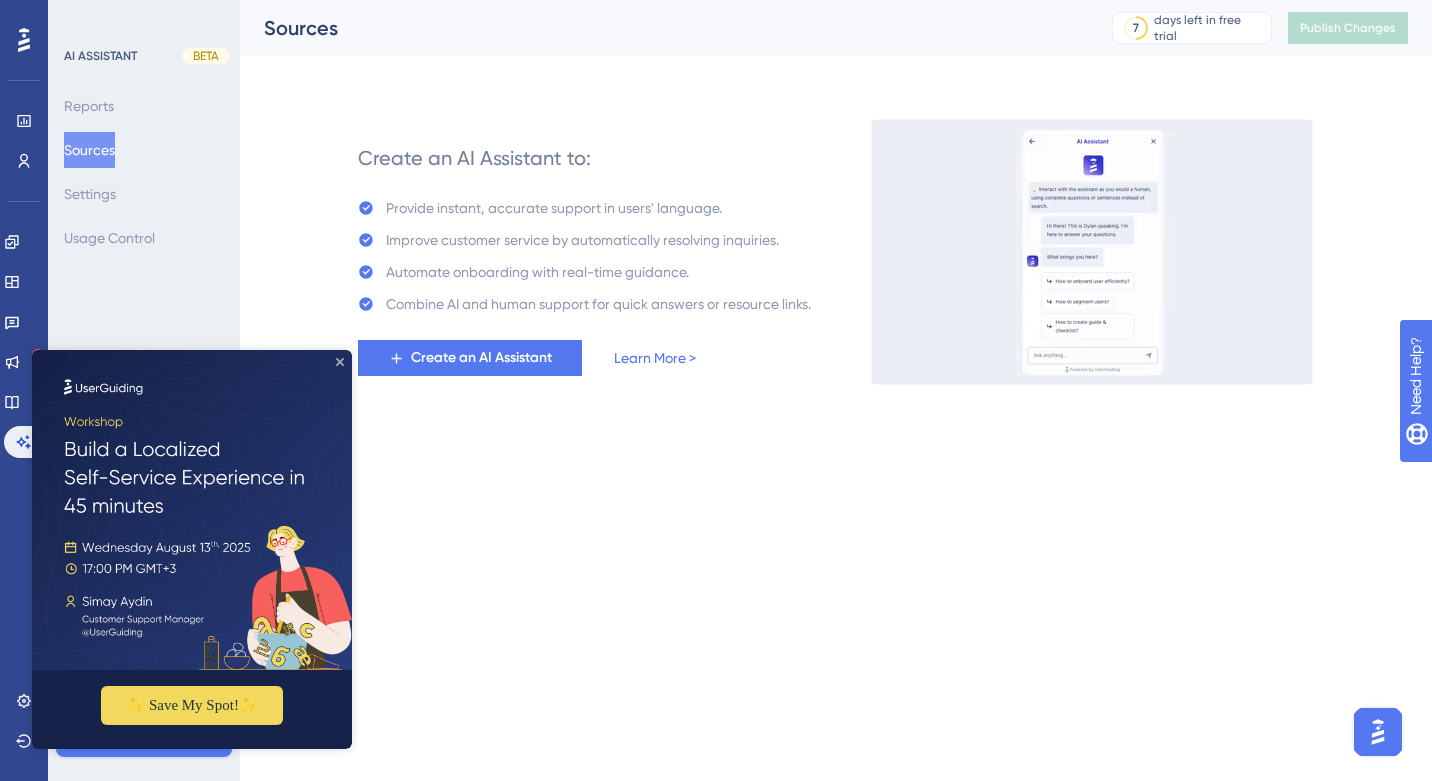 click 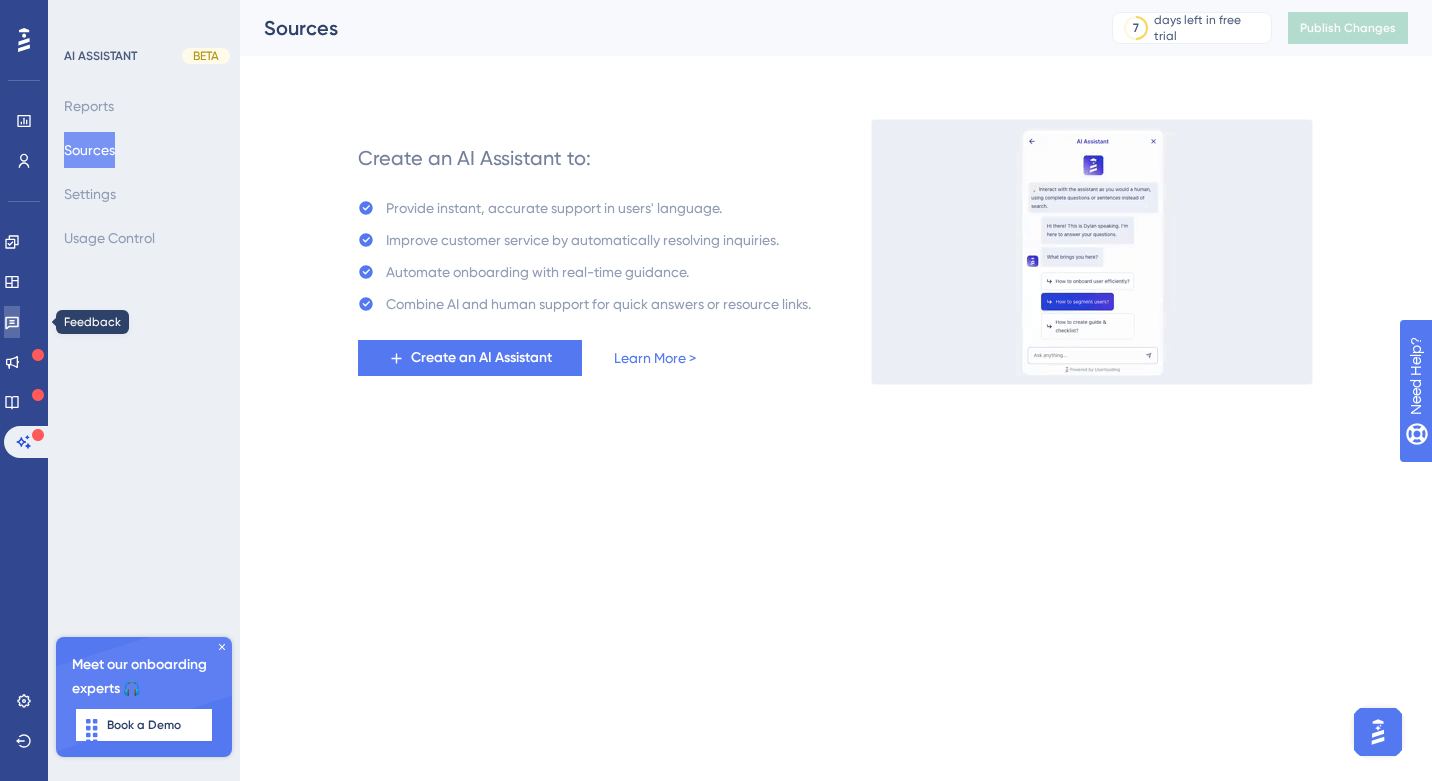 click 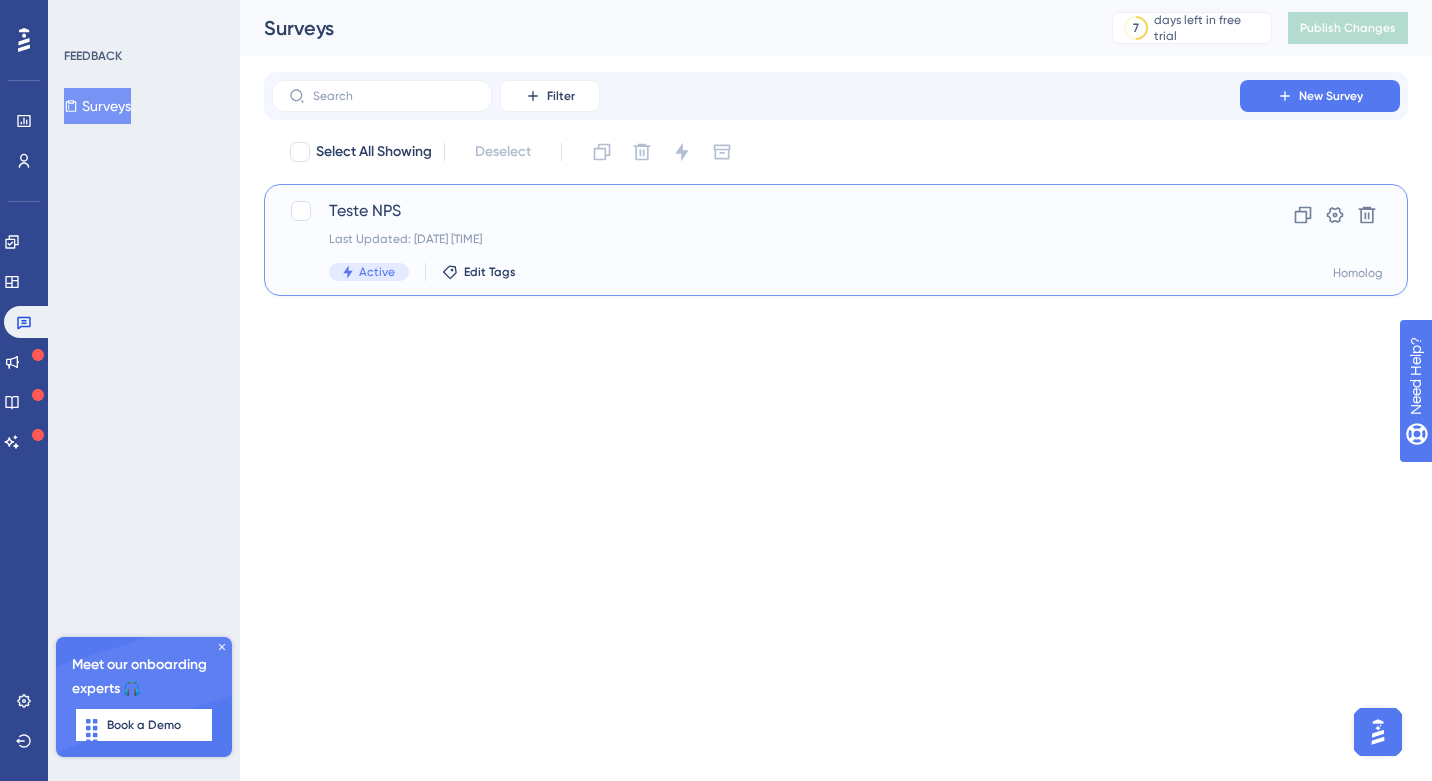 click on "Last Updated: 01 de ago. de 2025 04:29 PM" at bounding box center (756, 239) 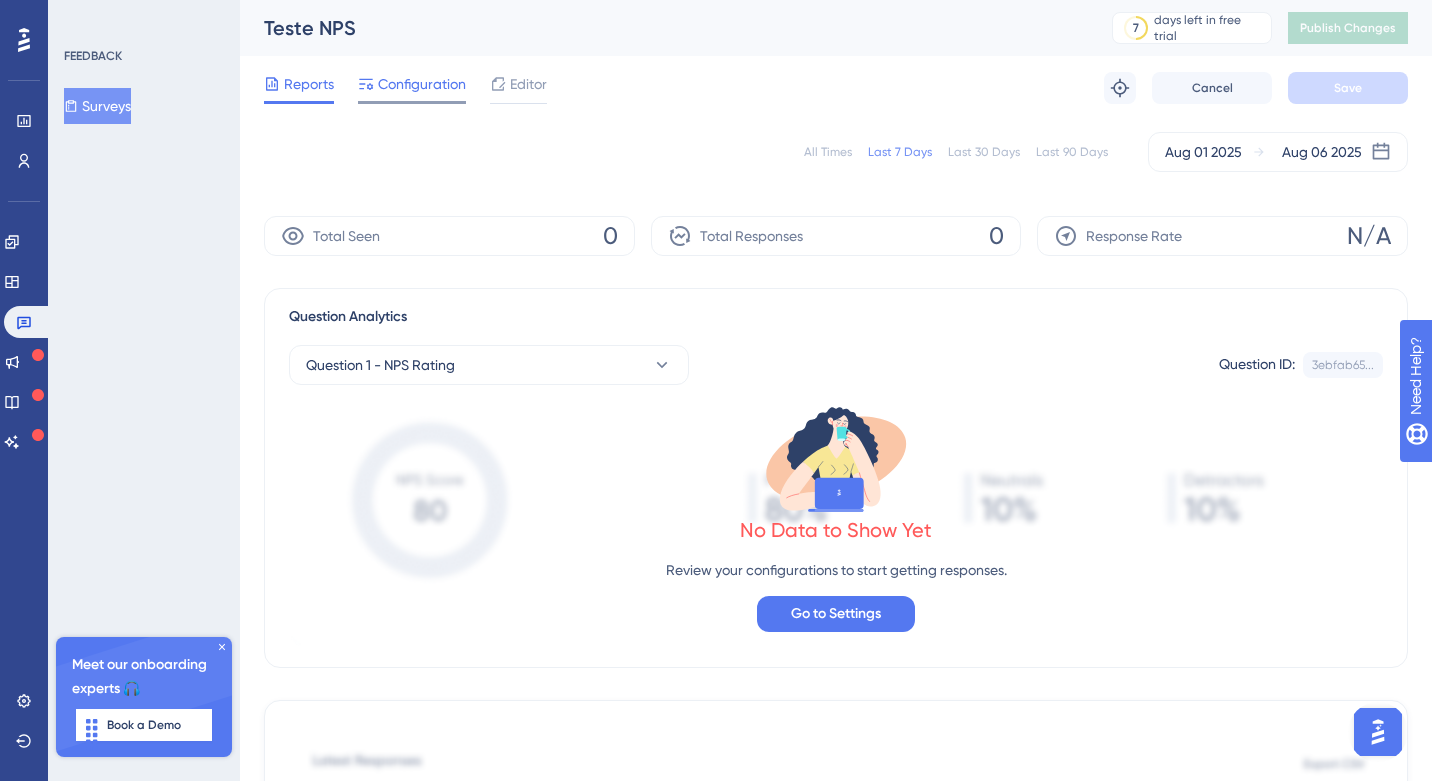 scroll, scrollTop: 0, scrollLeft: 0, axis: both 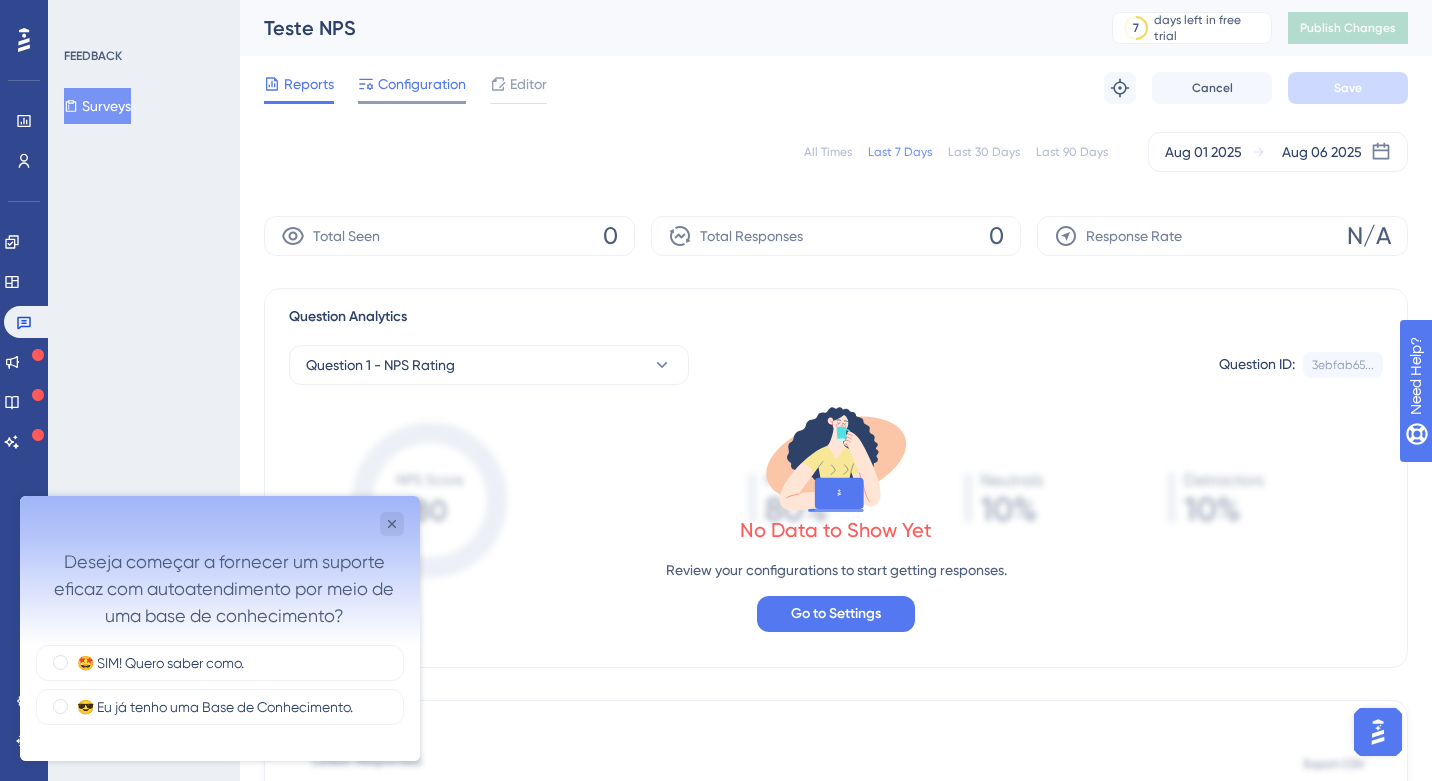 click on "Configuration" at bounding box center (422, 84) 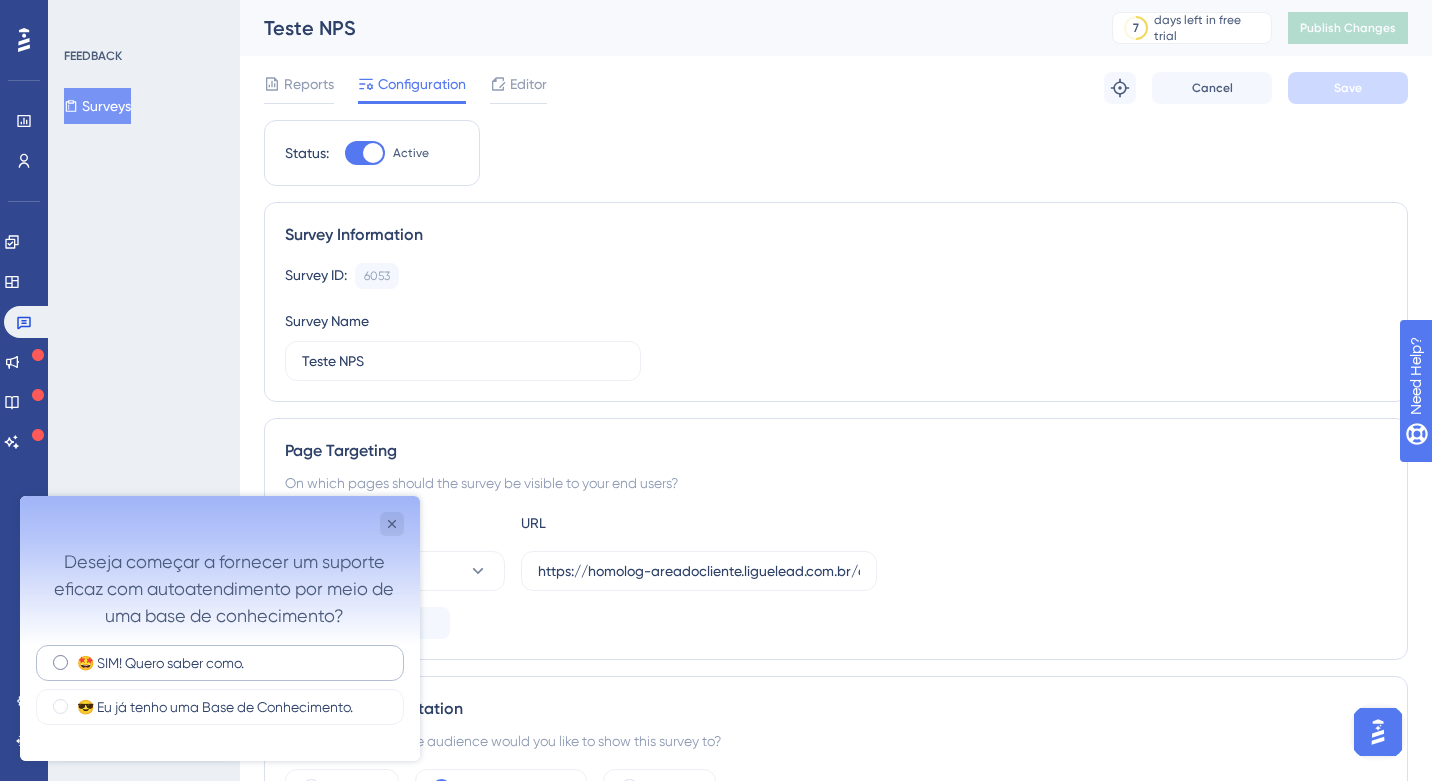 click on "🤩 SIM! Quero saber como." at bounding box center (160, 663) 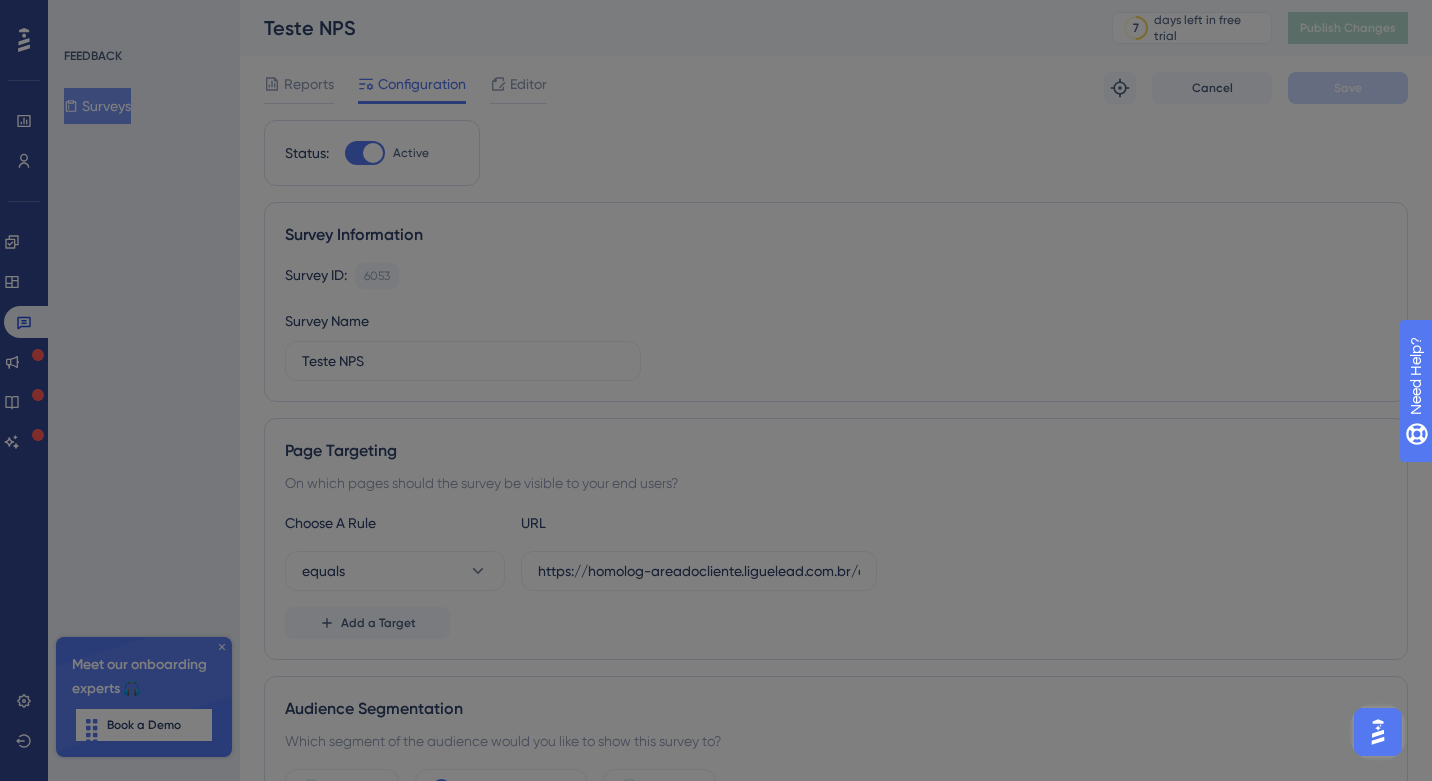 scroll, scrollTop: 0, scrollLeft: 0, axis: both 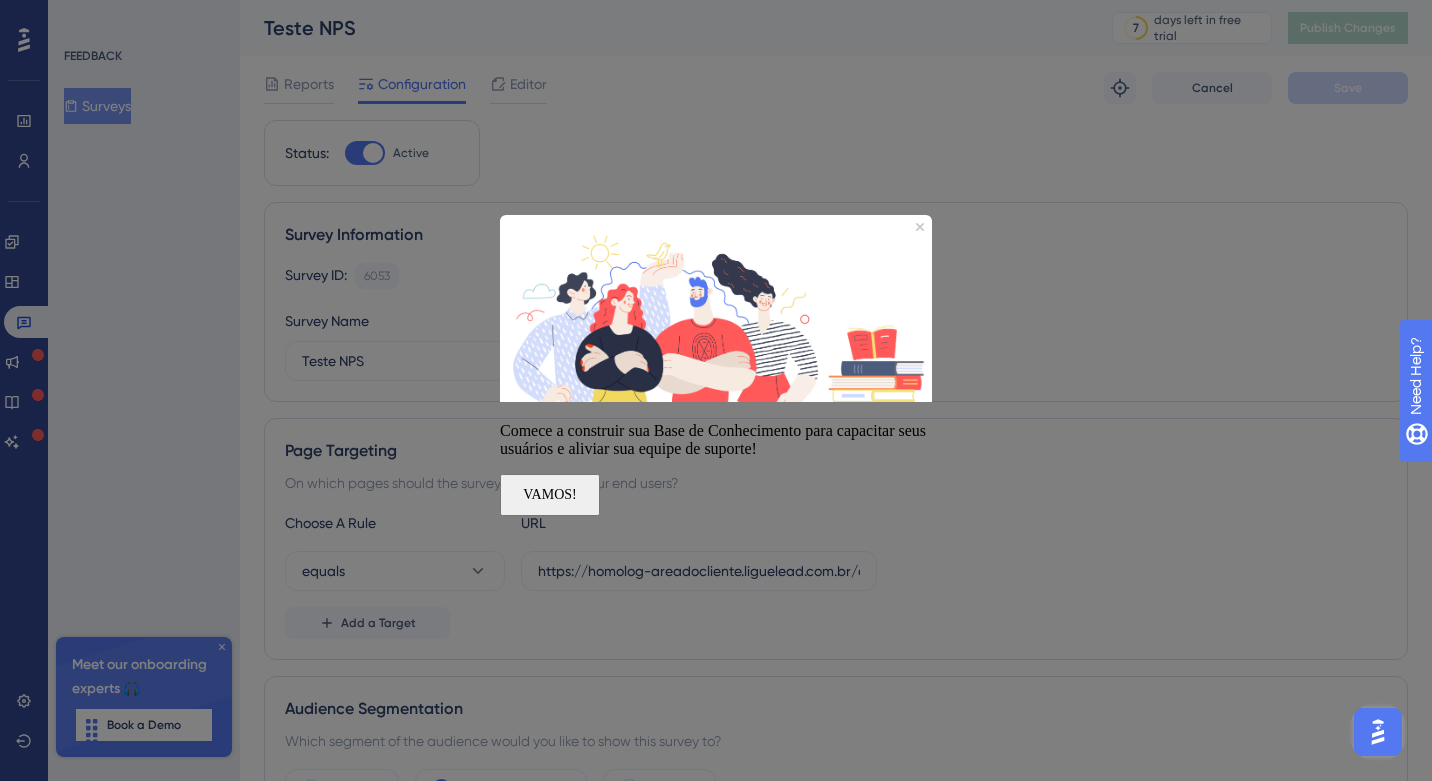 click on "VAMOS!" at bounding box center (550, 495) 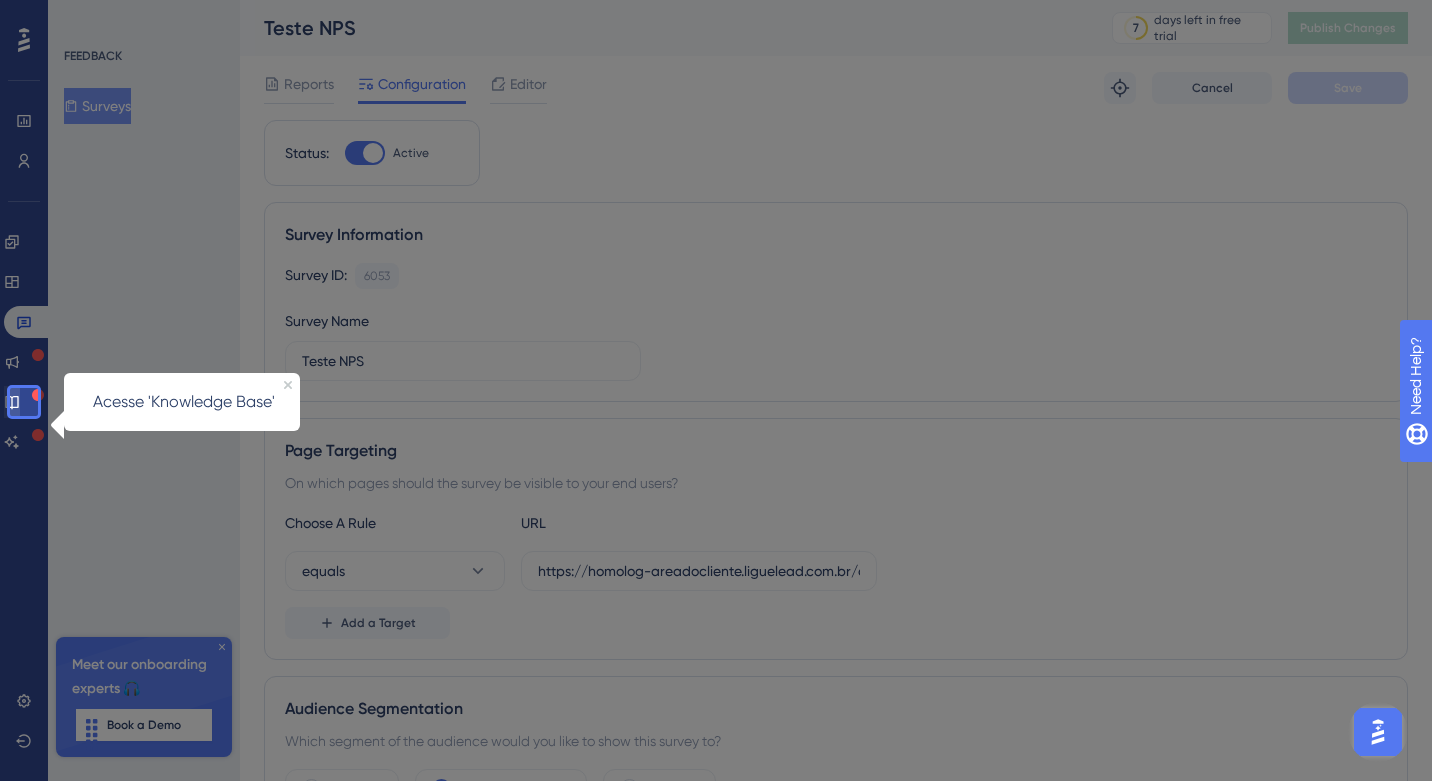 click at bounding box center (12, 402) 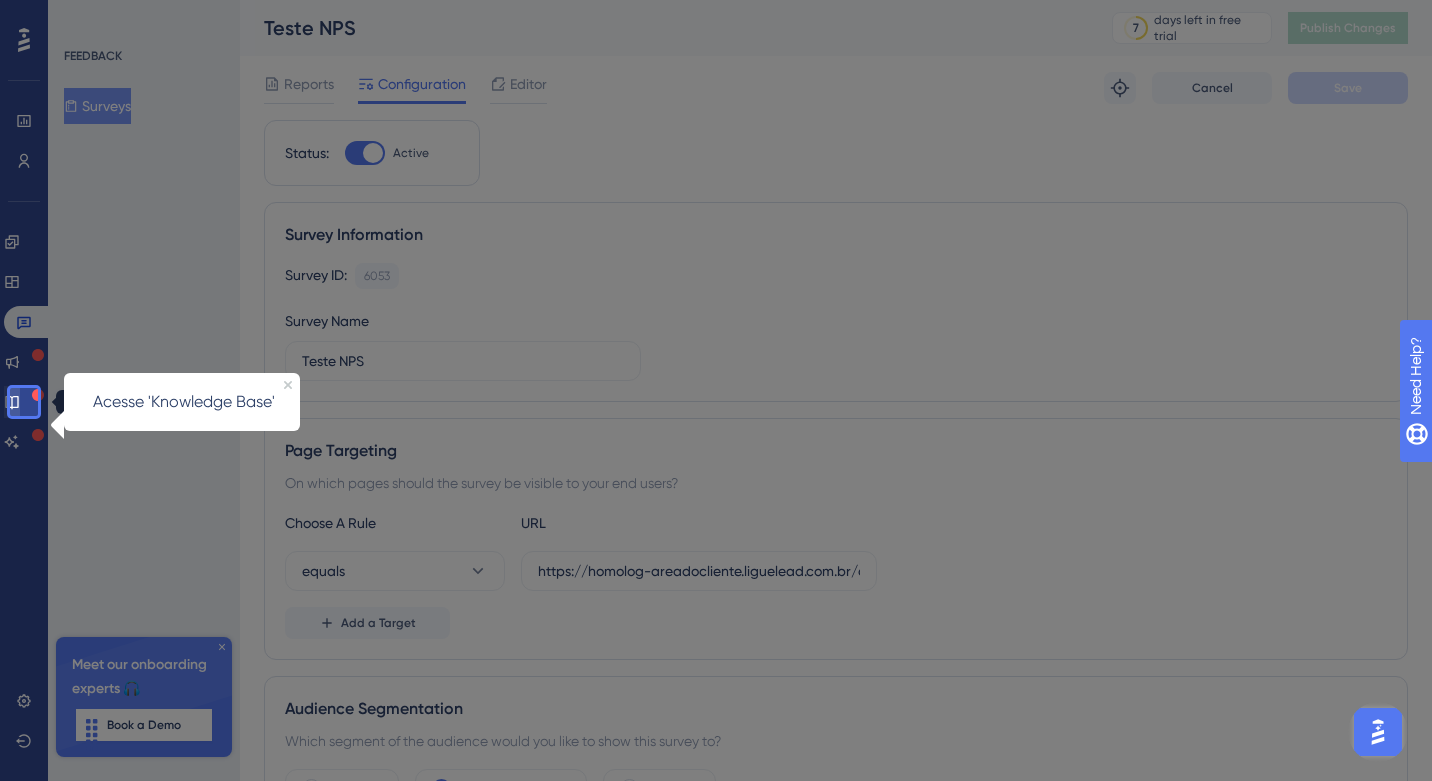 click at bounding box center [12, 402] 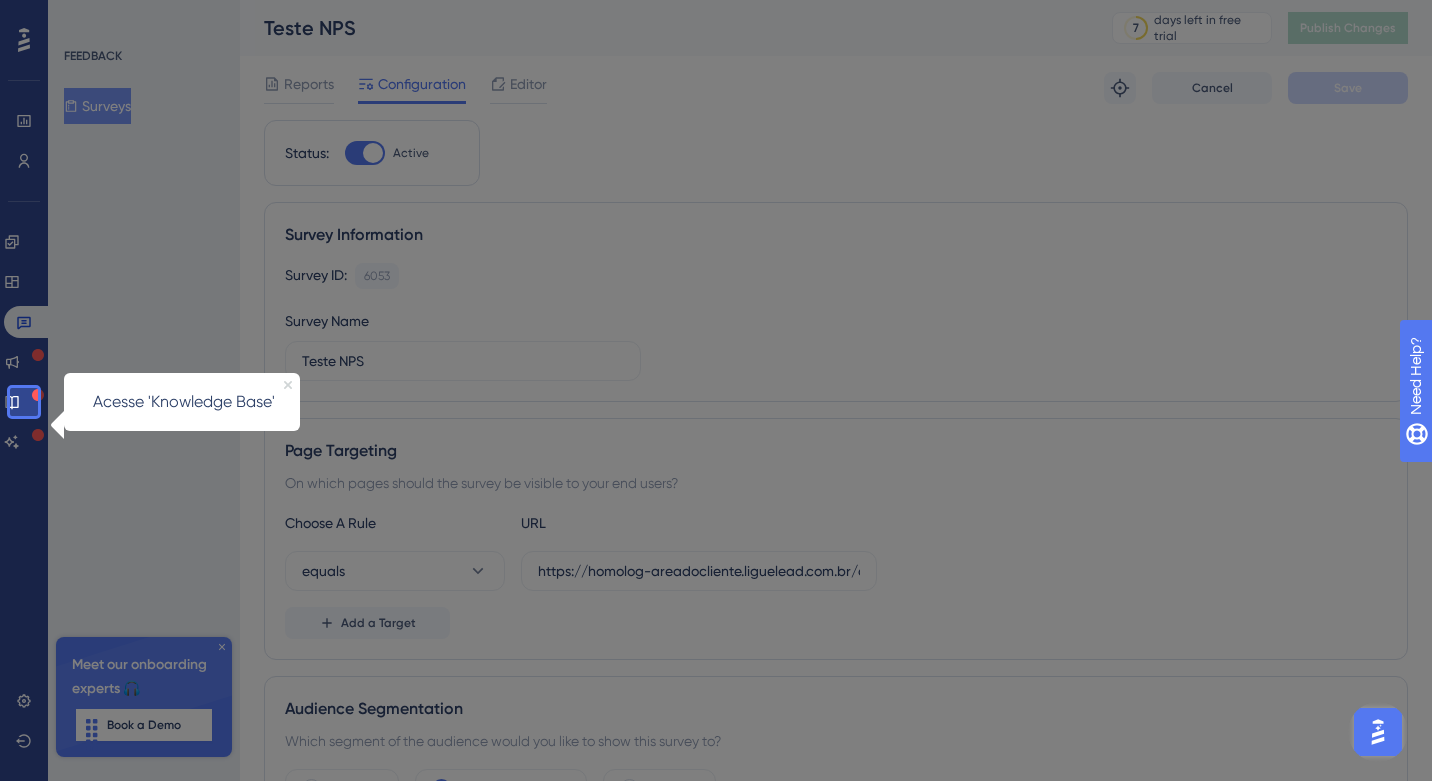 click 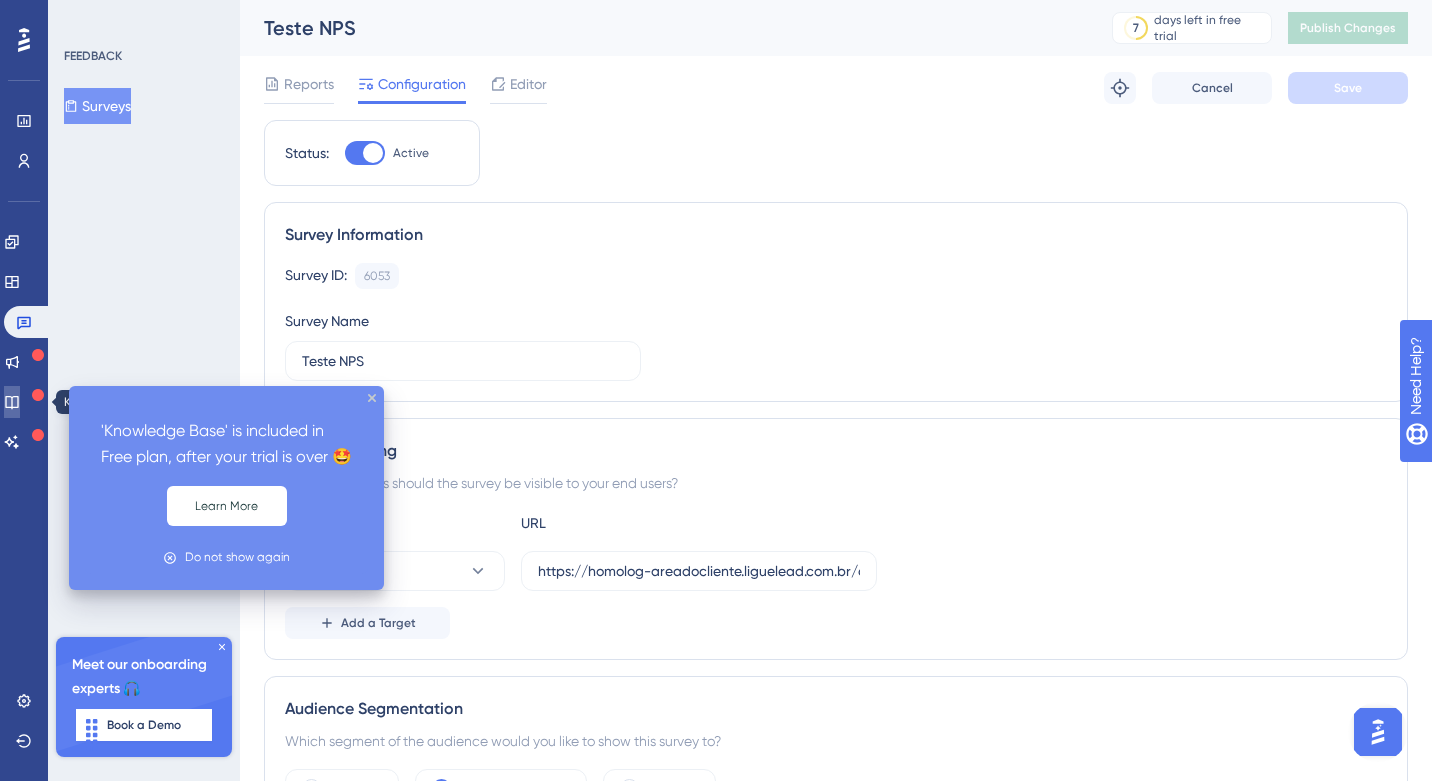 click at bounding box center [12, 402] 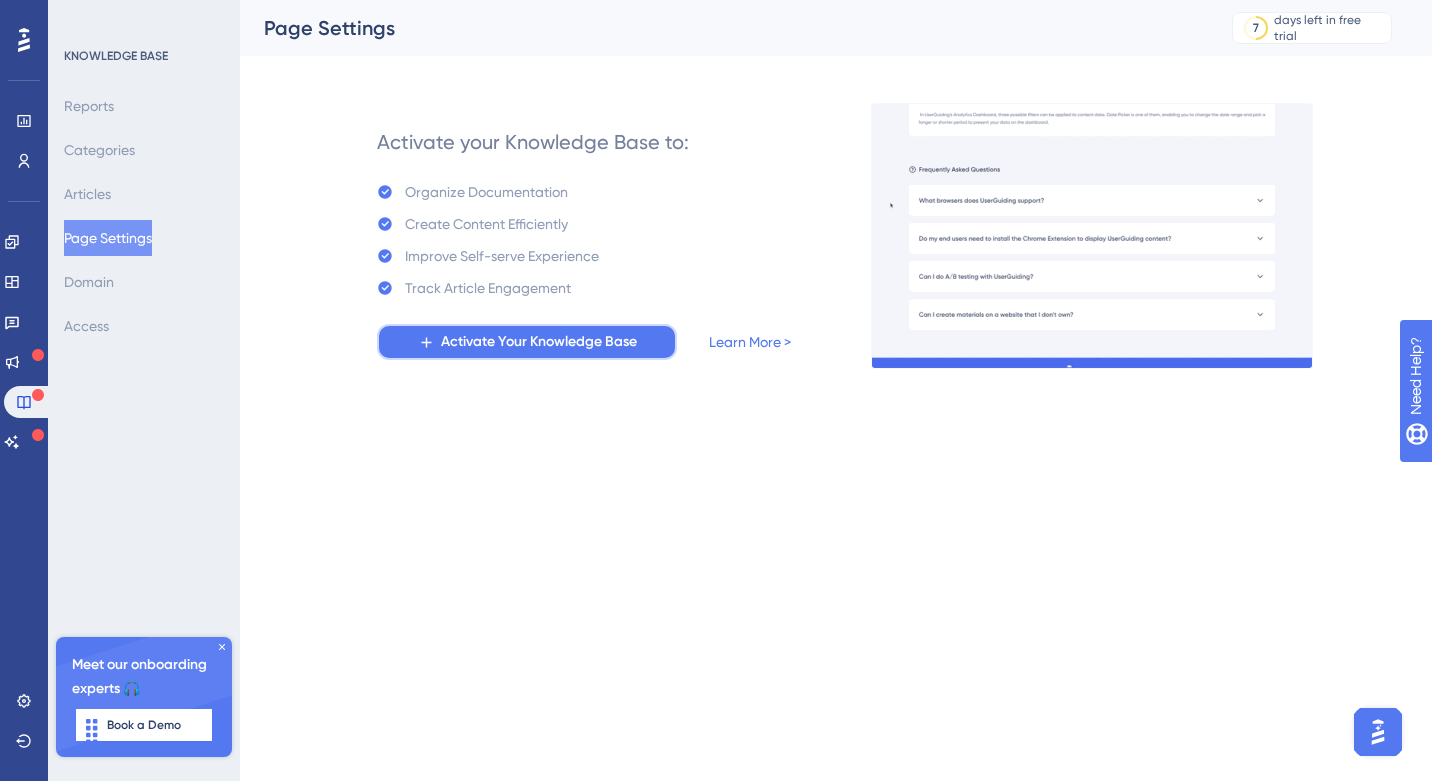 click on "Activate Your Knowledge Base" at bounding box center [539, 342] 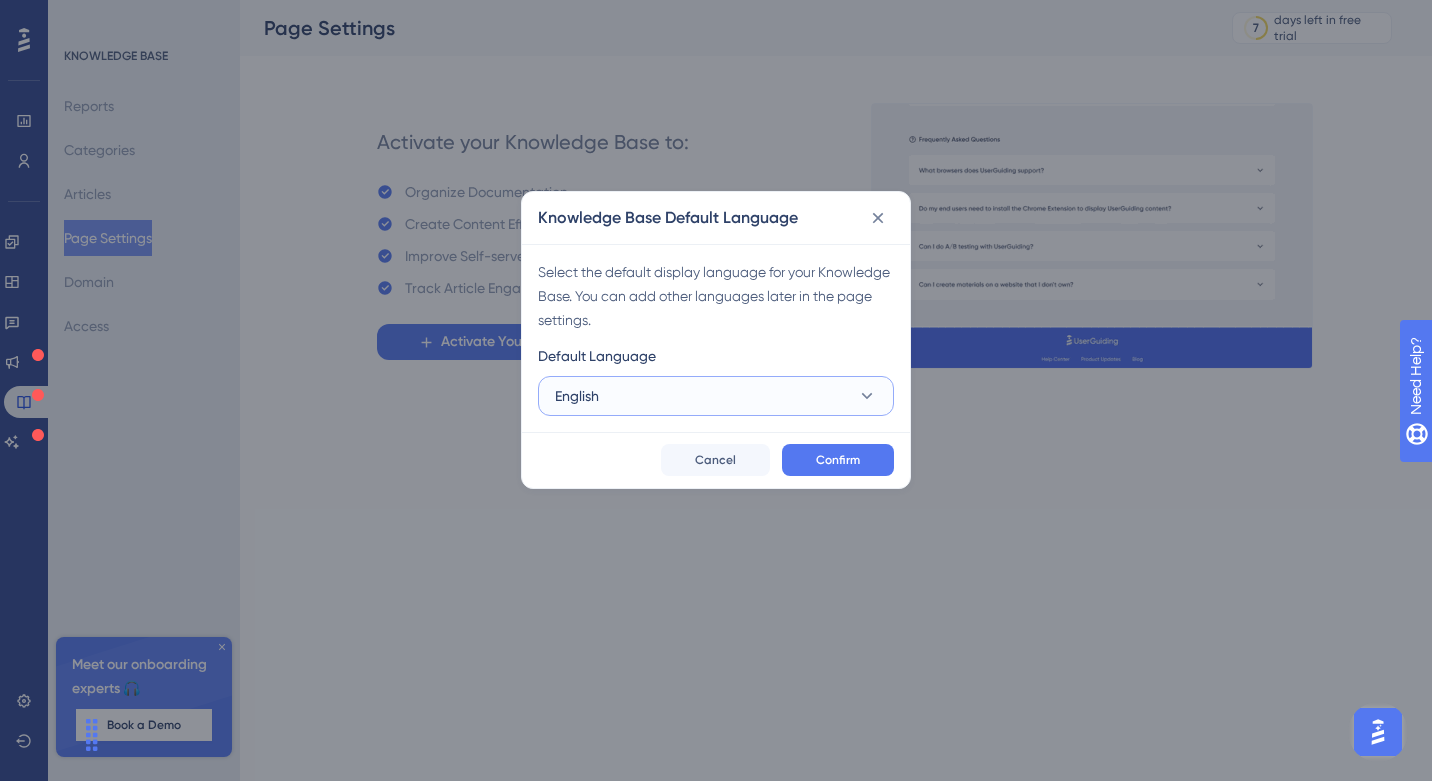 click on "English" at bounding box center [716, 396] 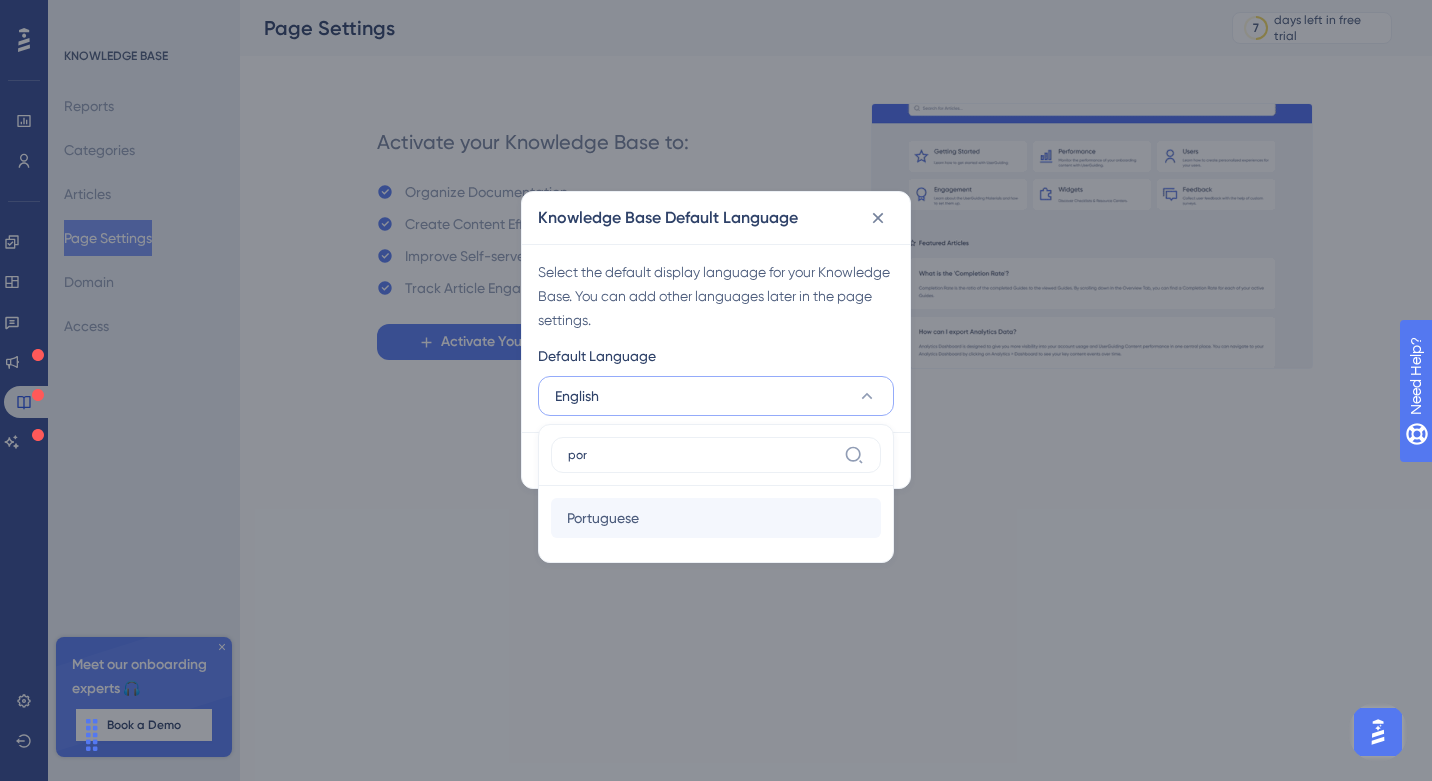 type on "por" 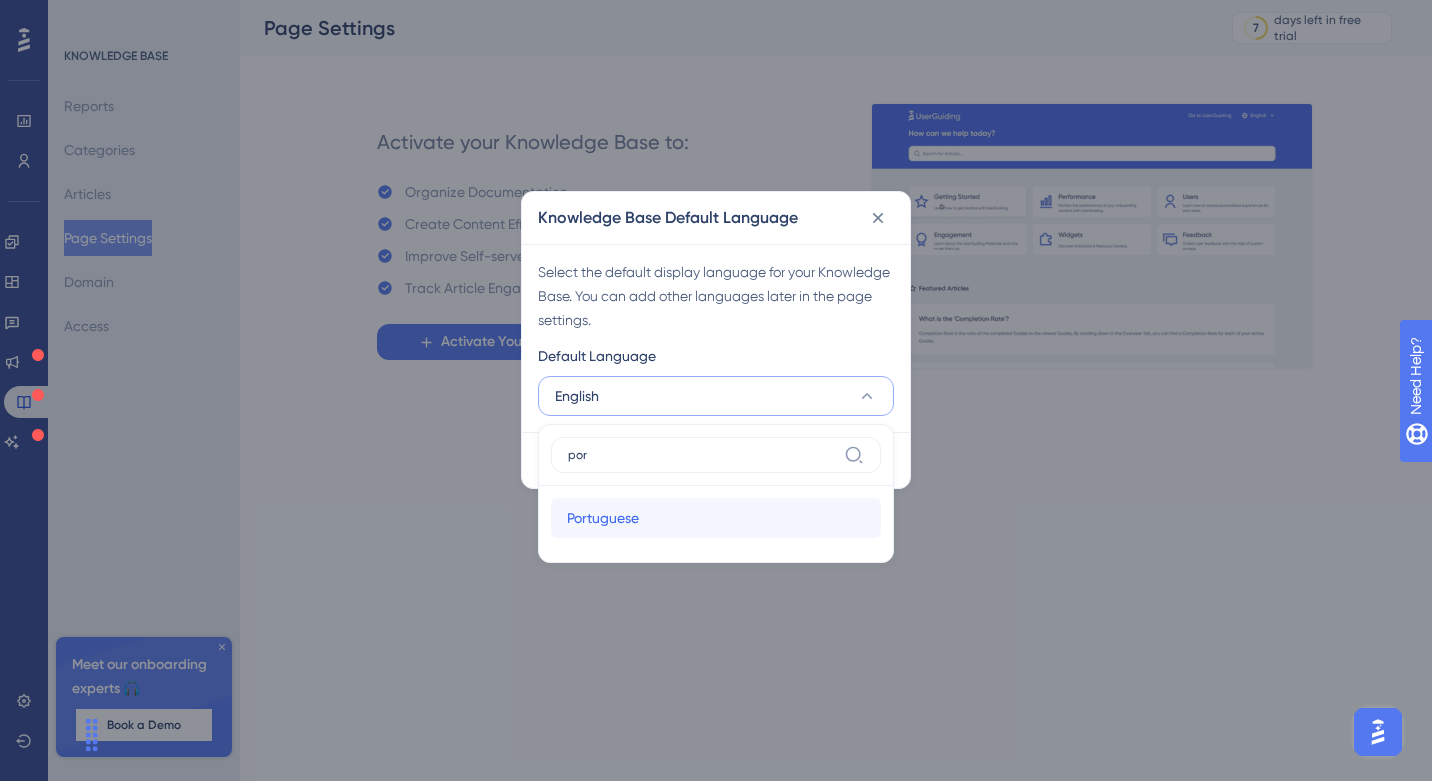 click on "Portuguese Portuguese" at bounding box center (716, 518) 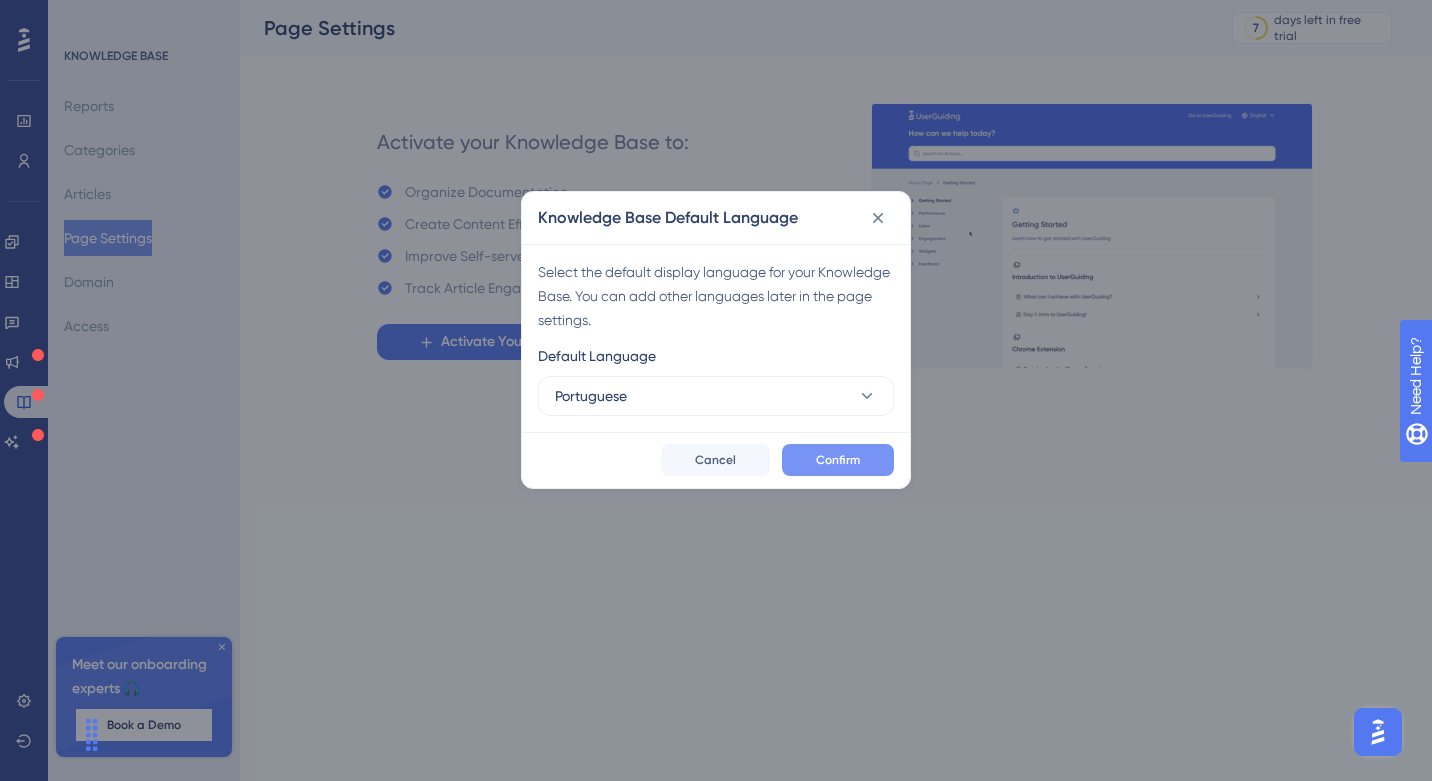 click on "Confirm" at bounding box center [838, 460] 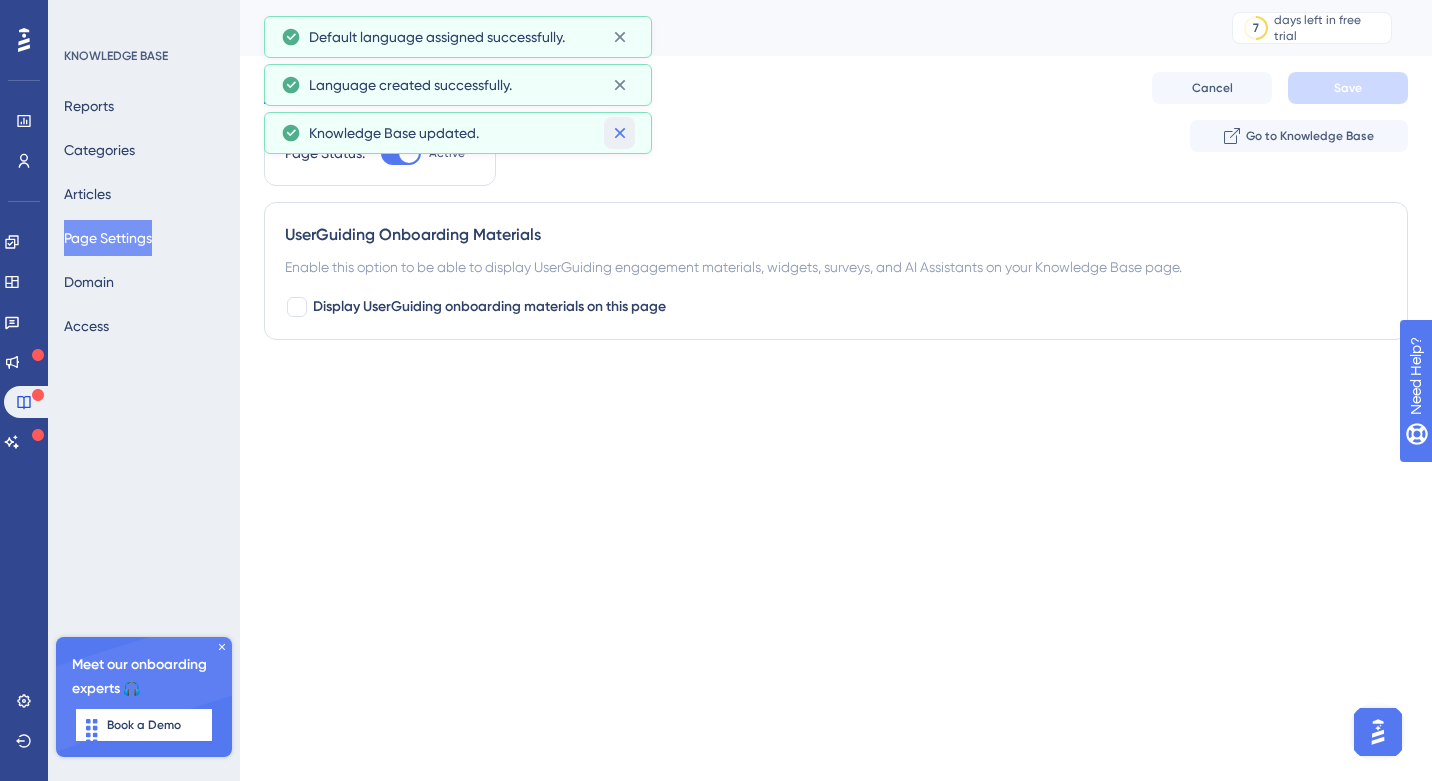 click 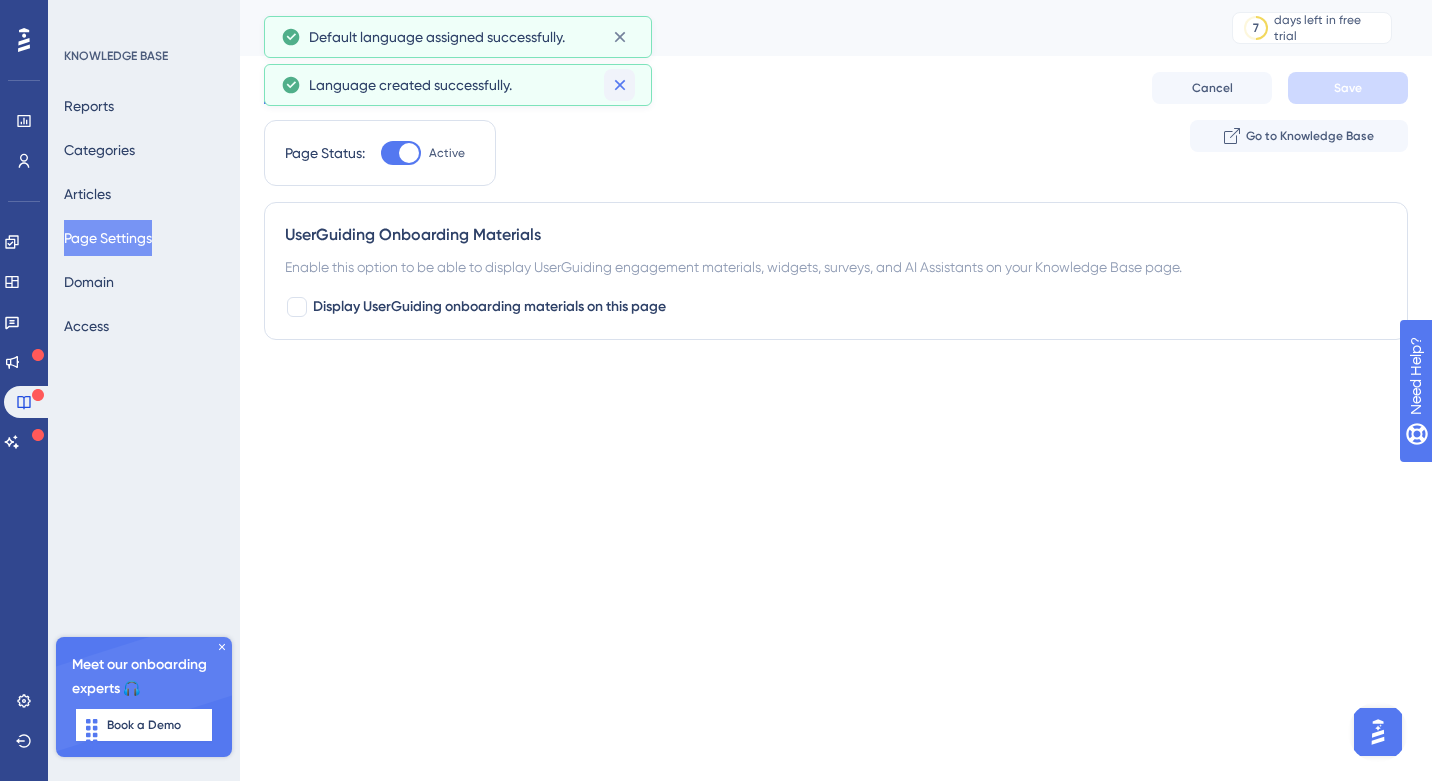 click 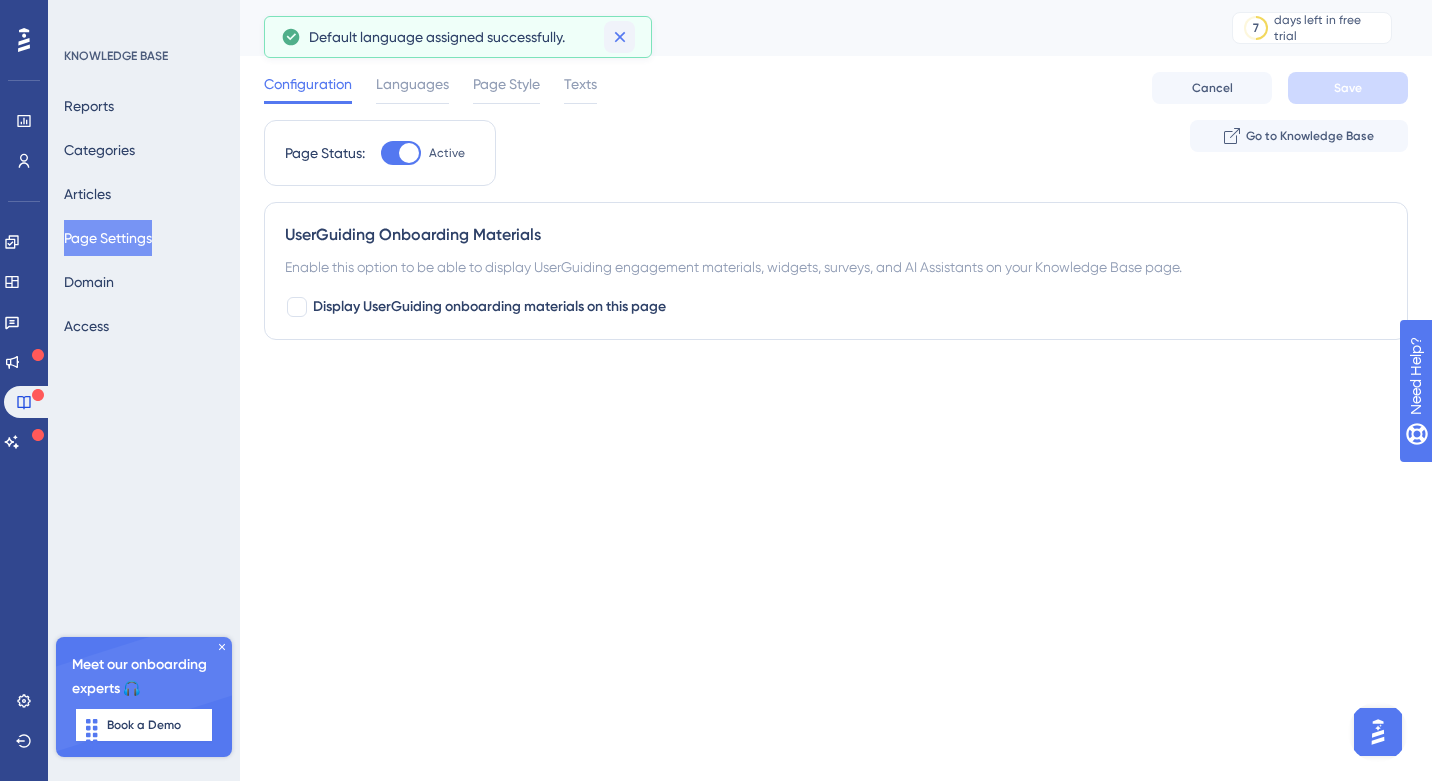 click 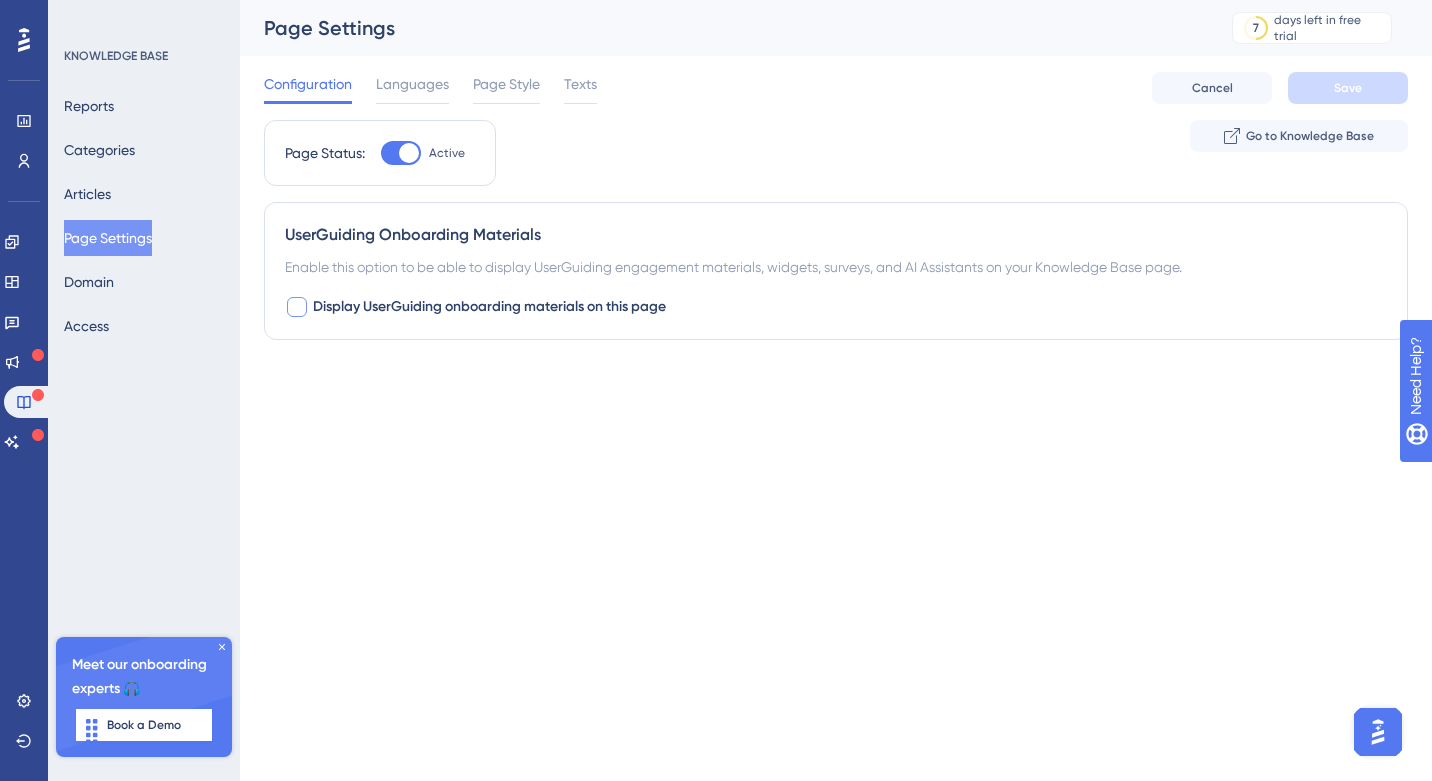 click at bounding box center [297, 307] 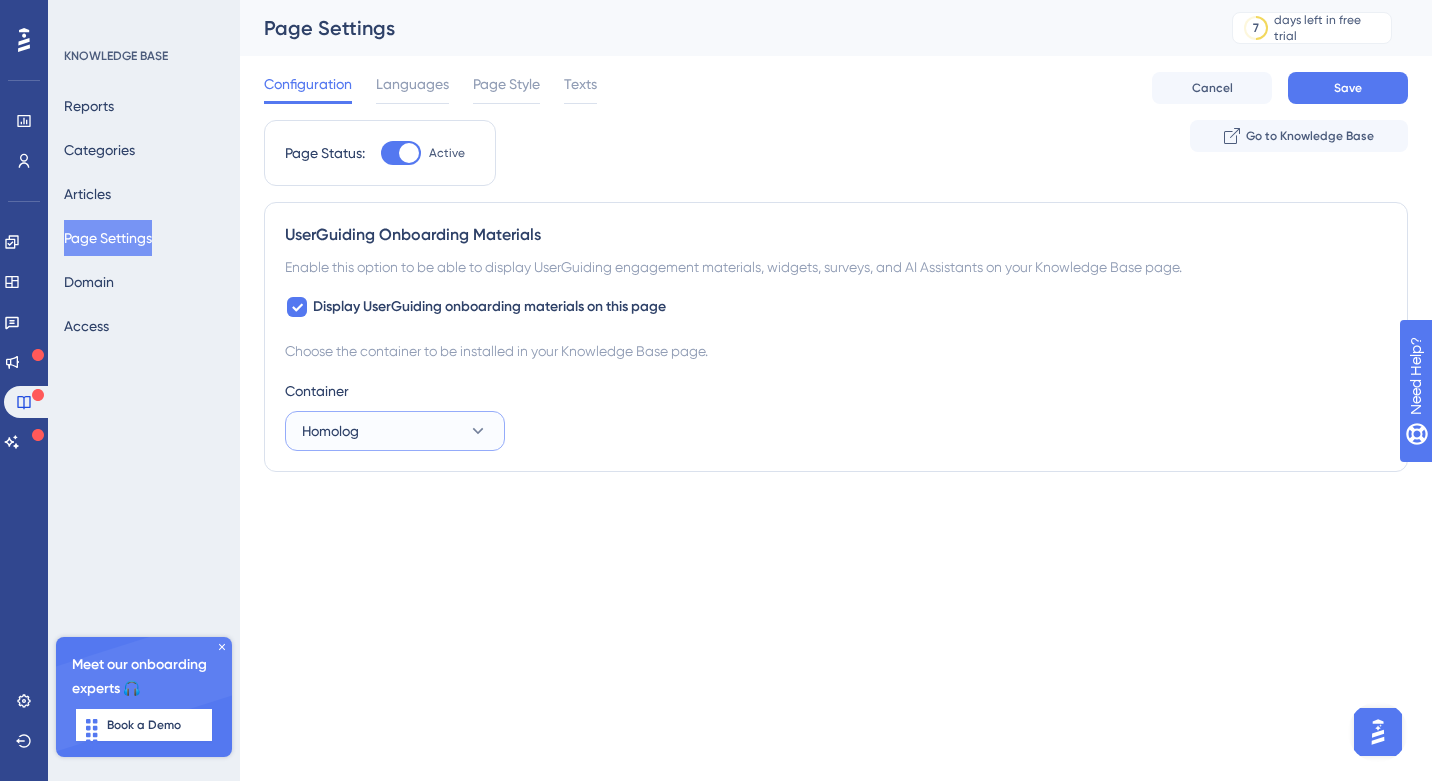 click on "Homolog" at bounding box center (395, 431) 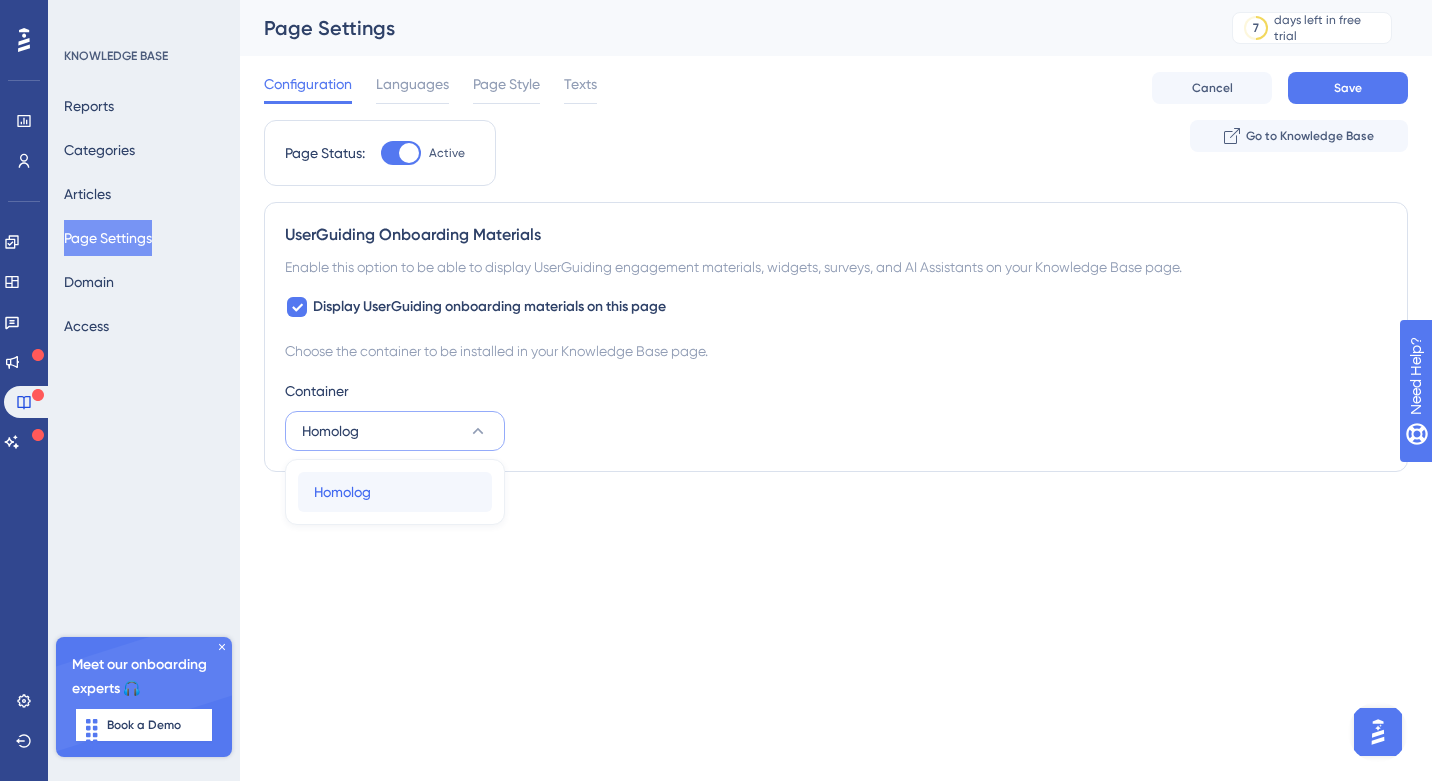 click on "Homolog" at bounding box center [342, 492] 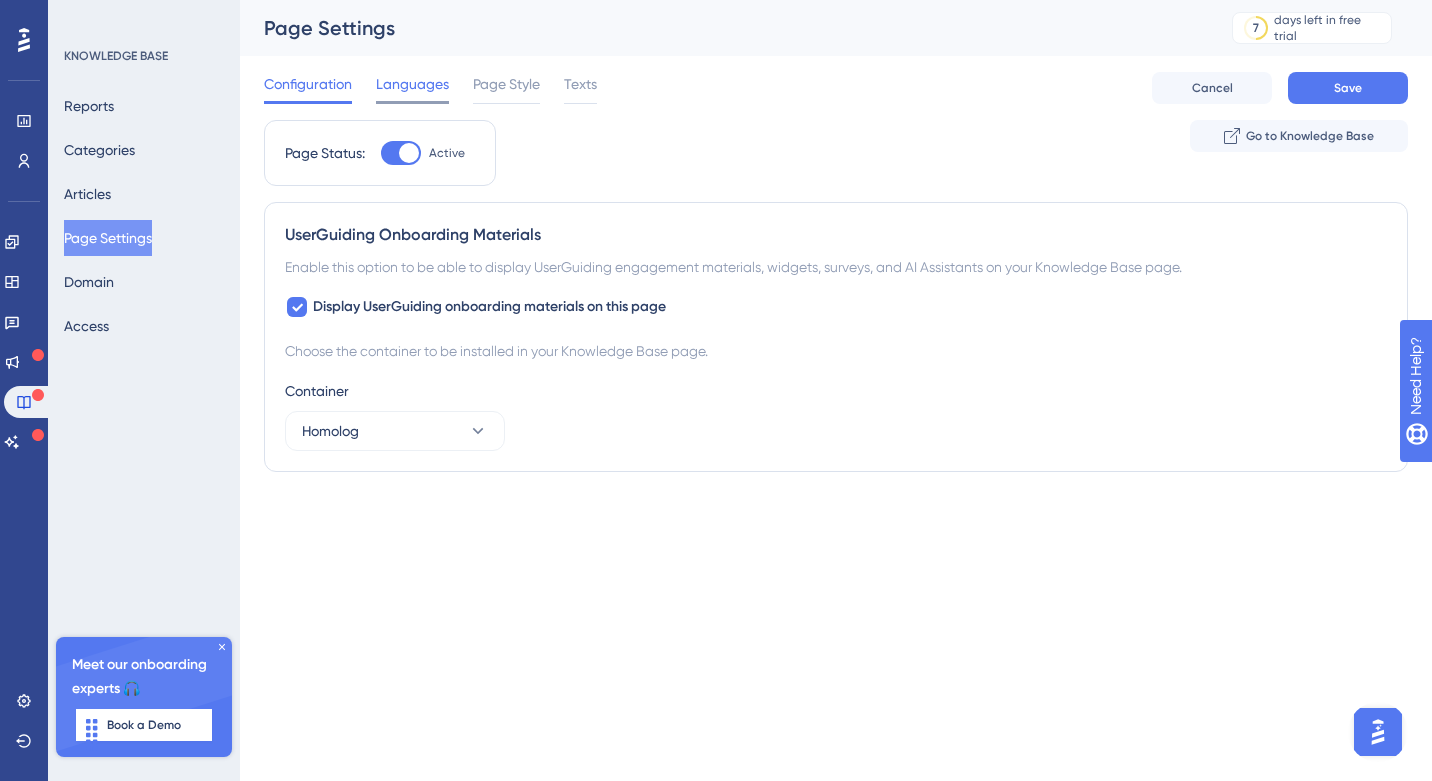 click on "Languages" at bounding box center [412, 88] 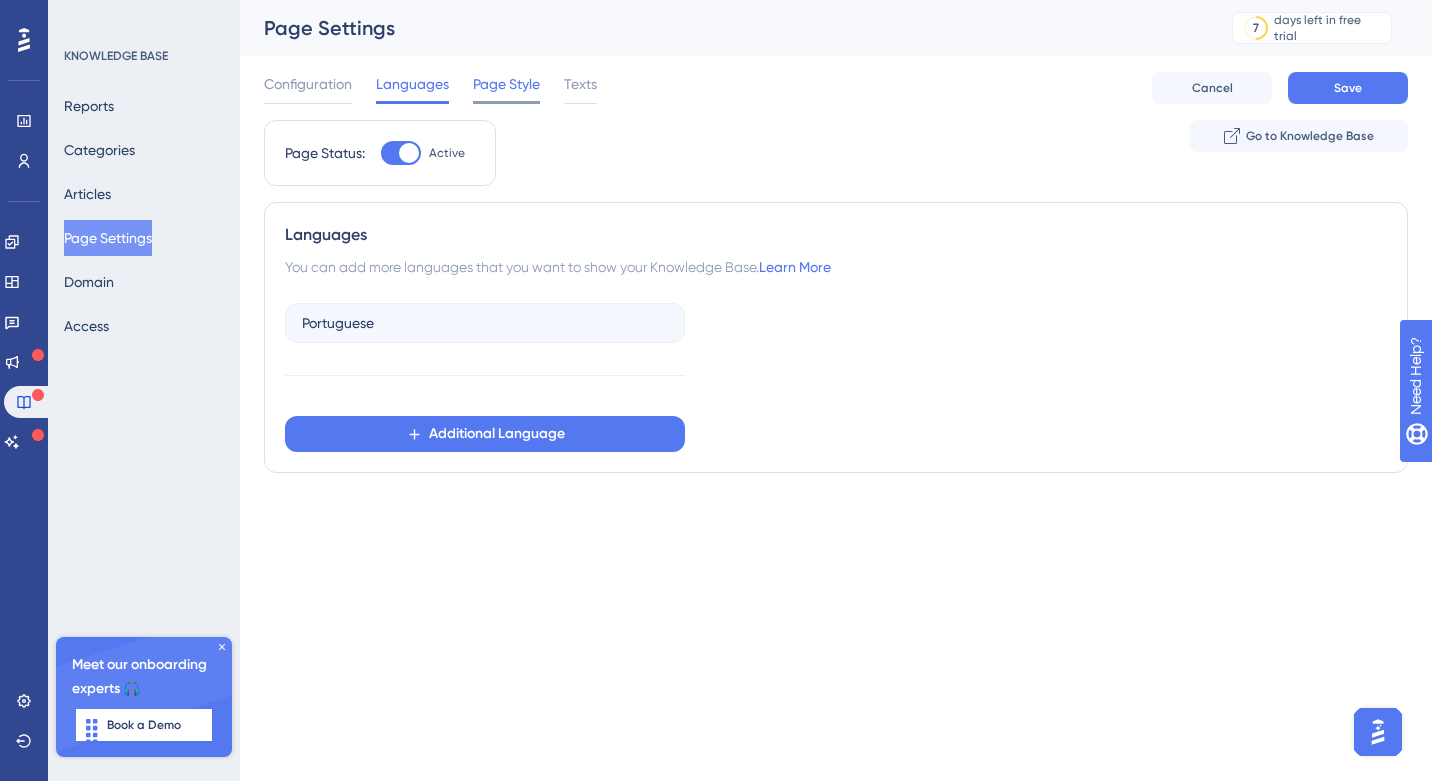 click on "Page Style" at bounding box center [506, 84] 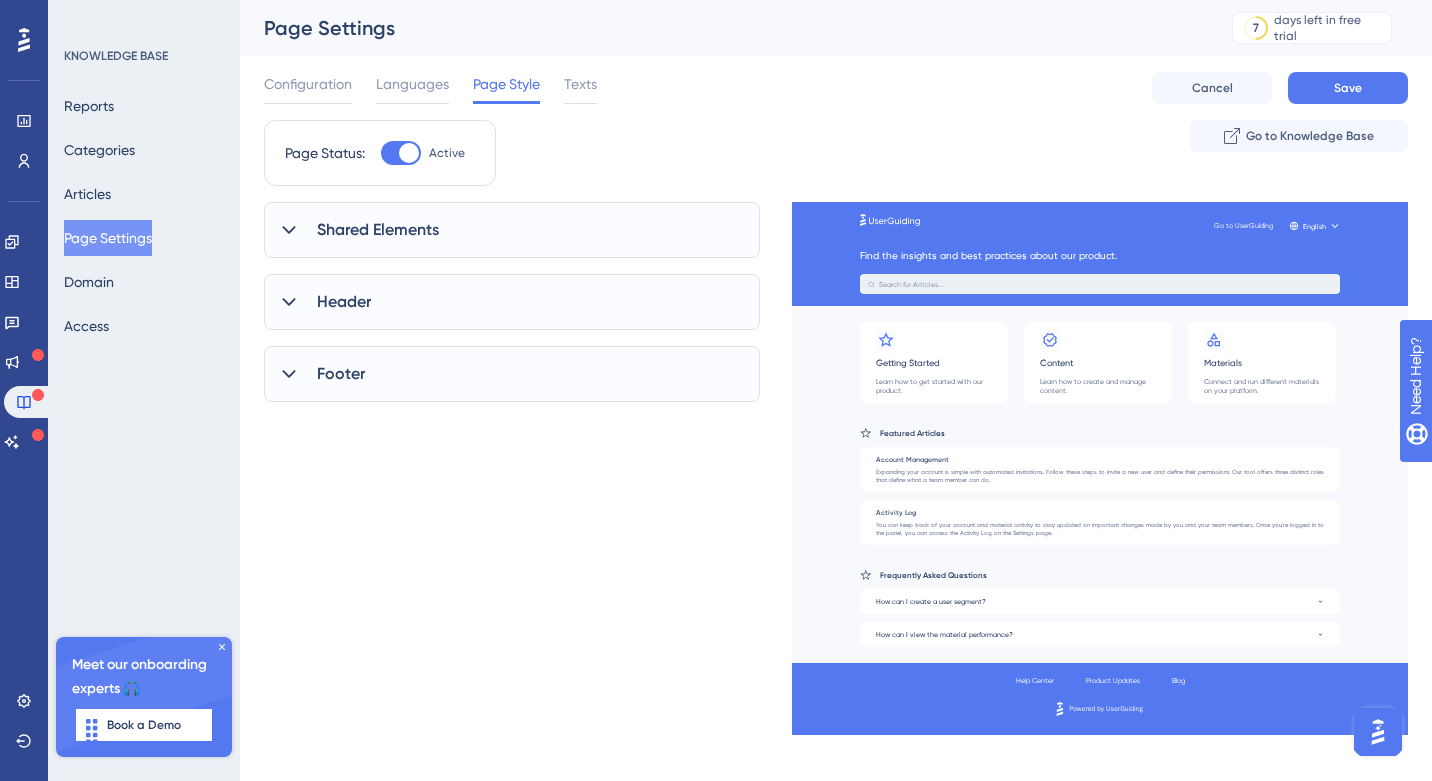 click on "Shared Elements" at bounding box center (378, 230) 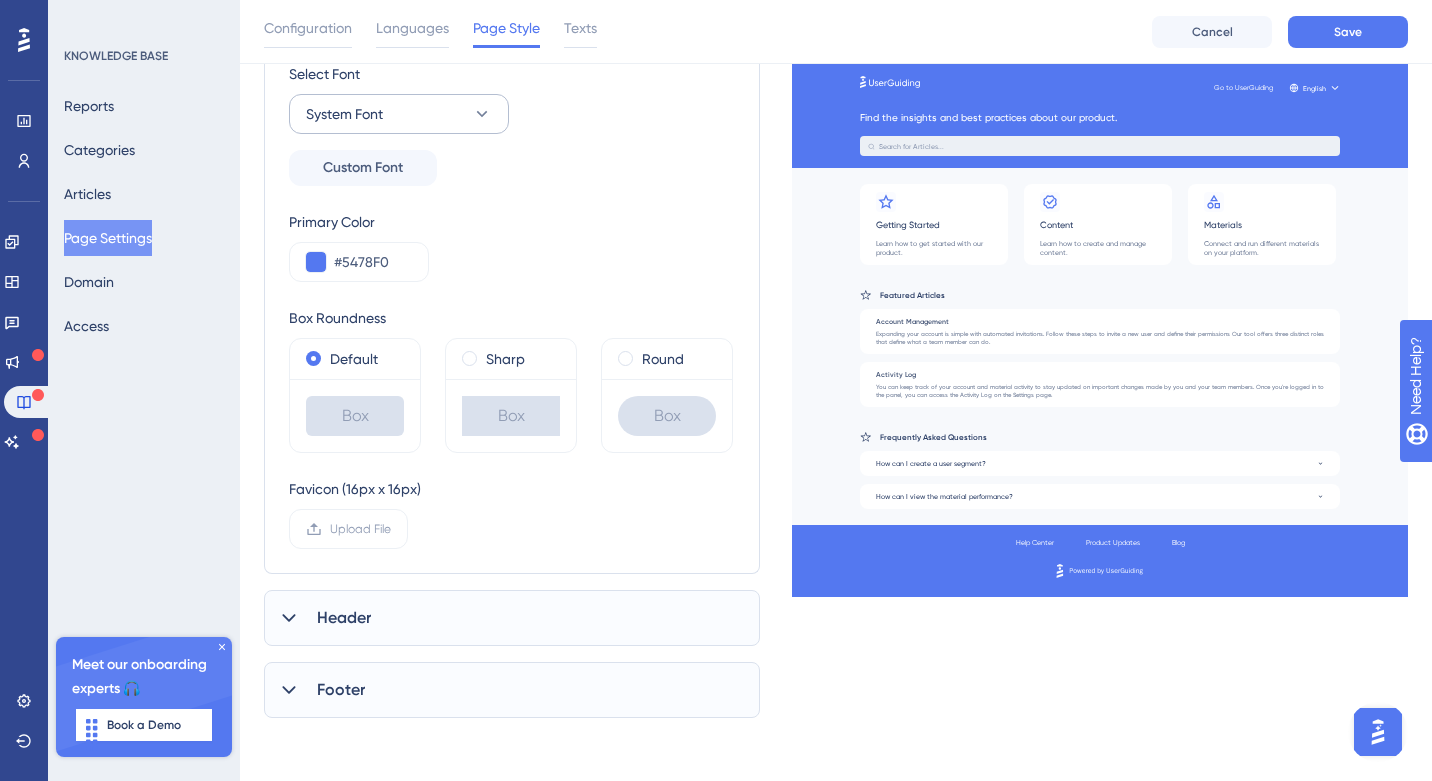scroll, scrollTop: 293, scrollLeft: 0, axis: vertical 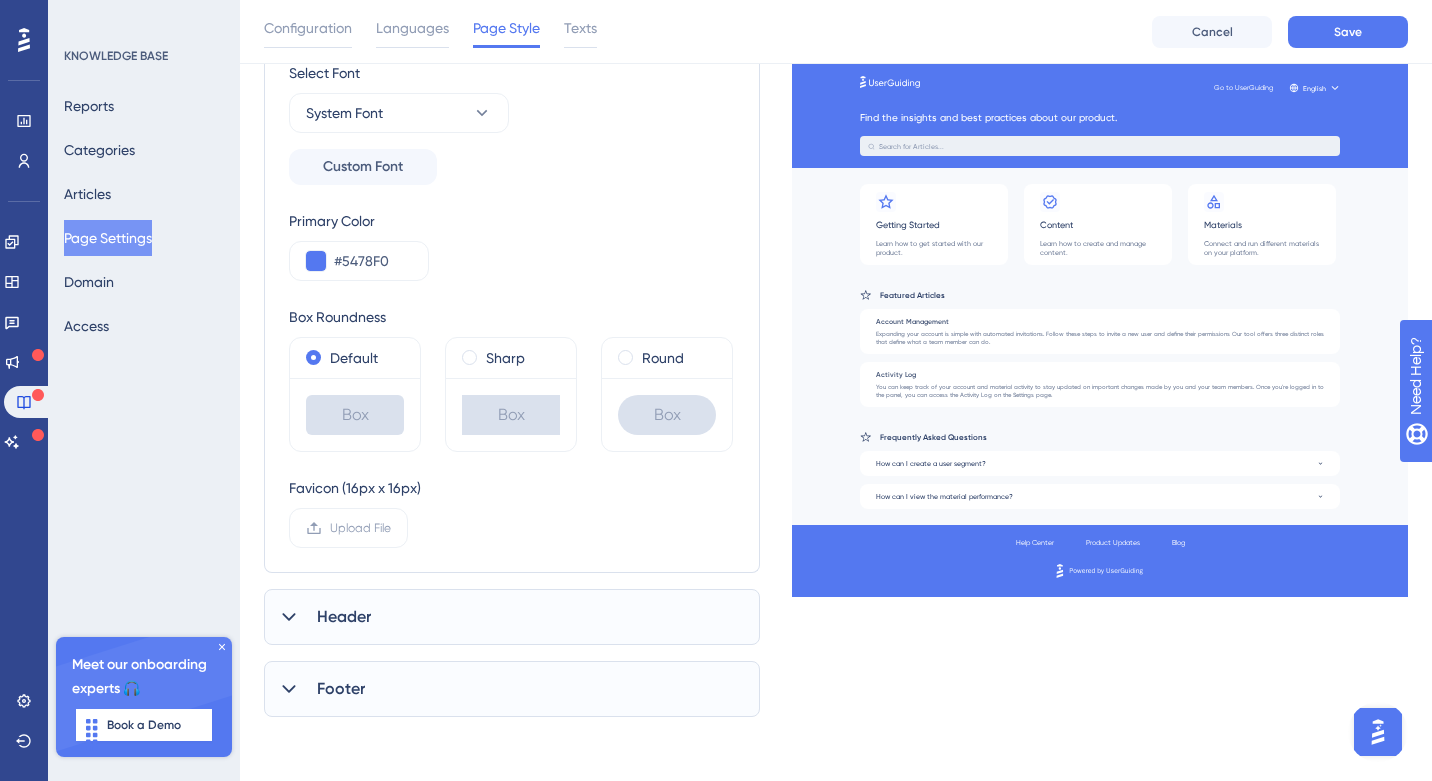 click on "Header" at bounding box center (344, 617) 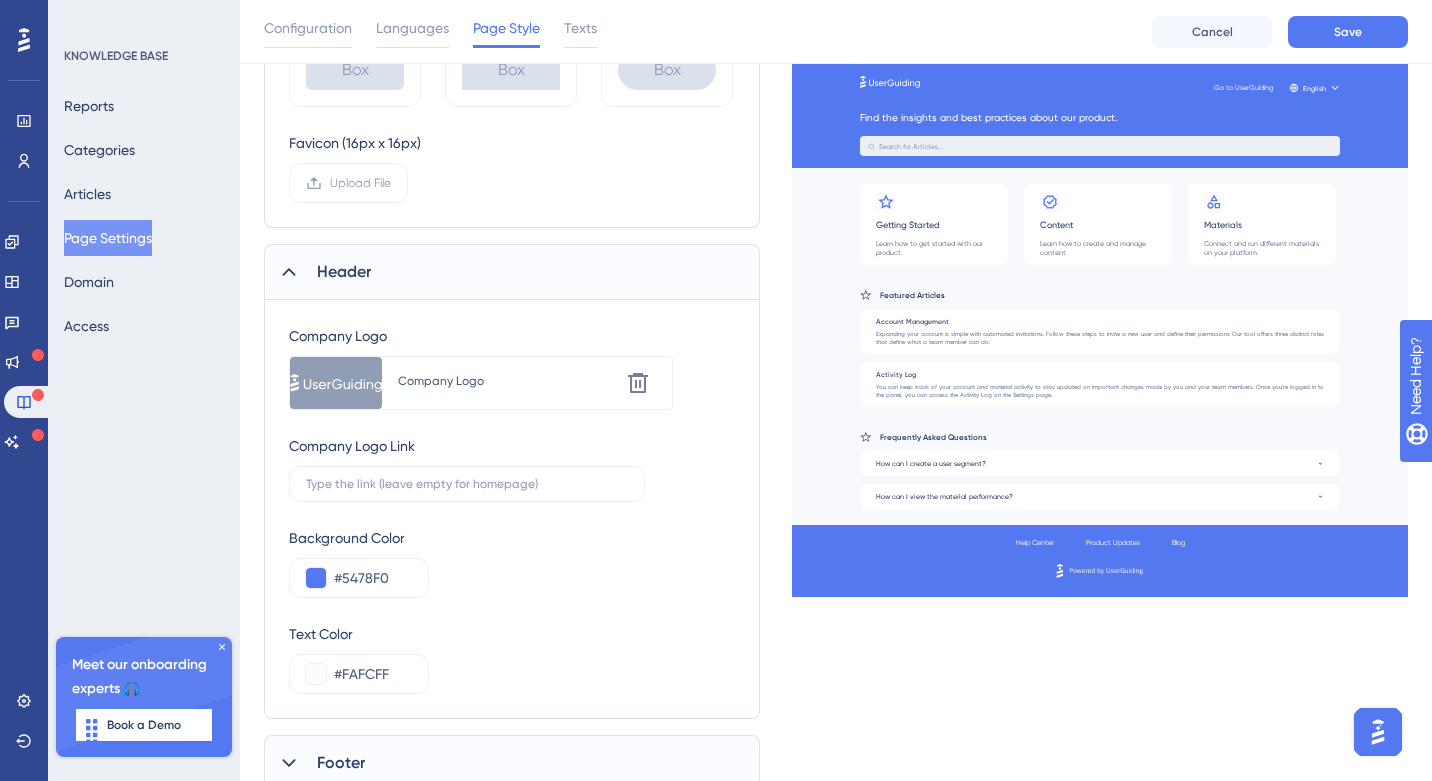 scroll, scrollTop: 712, scrollLeft: 0, axis: vertical 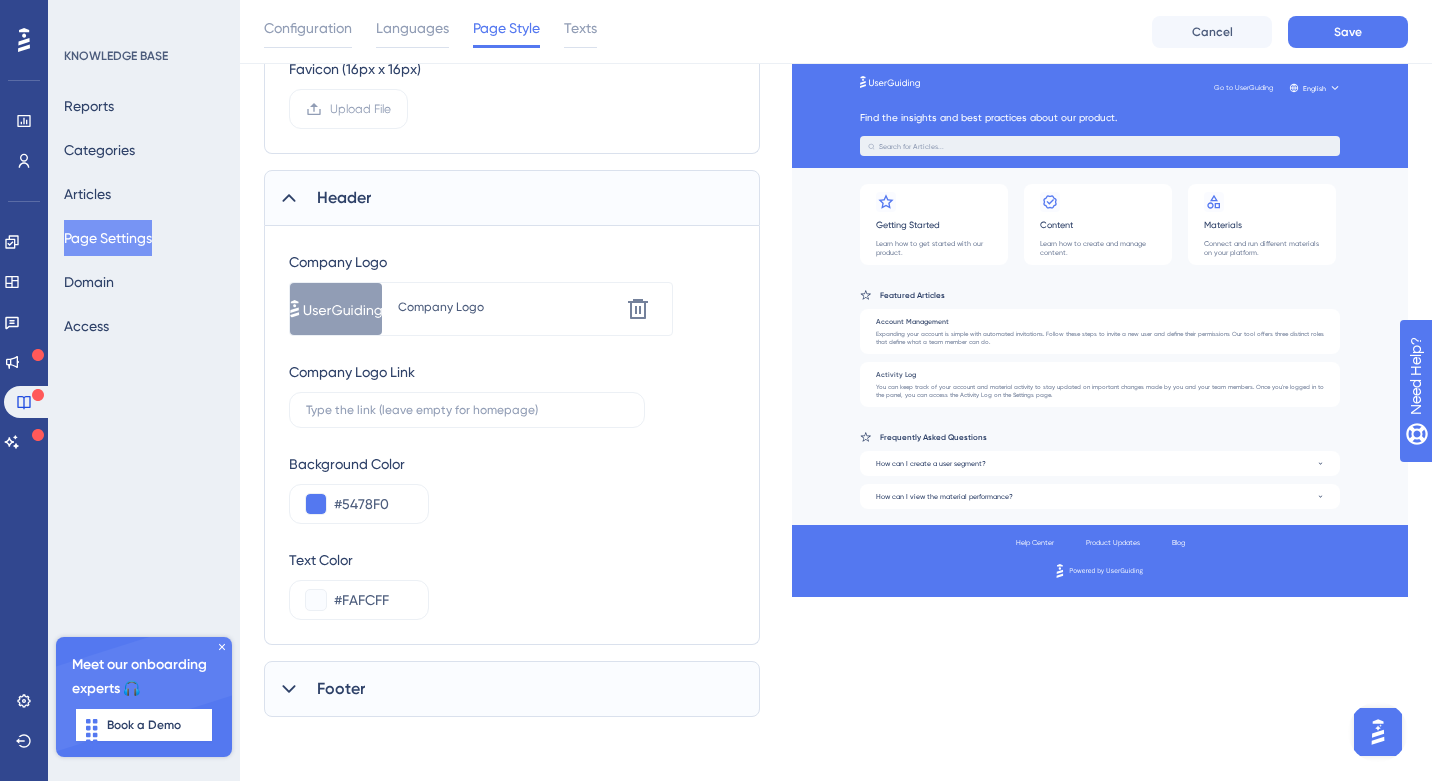 click on "Footer" at bounding box center (341, 689) 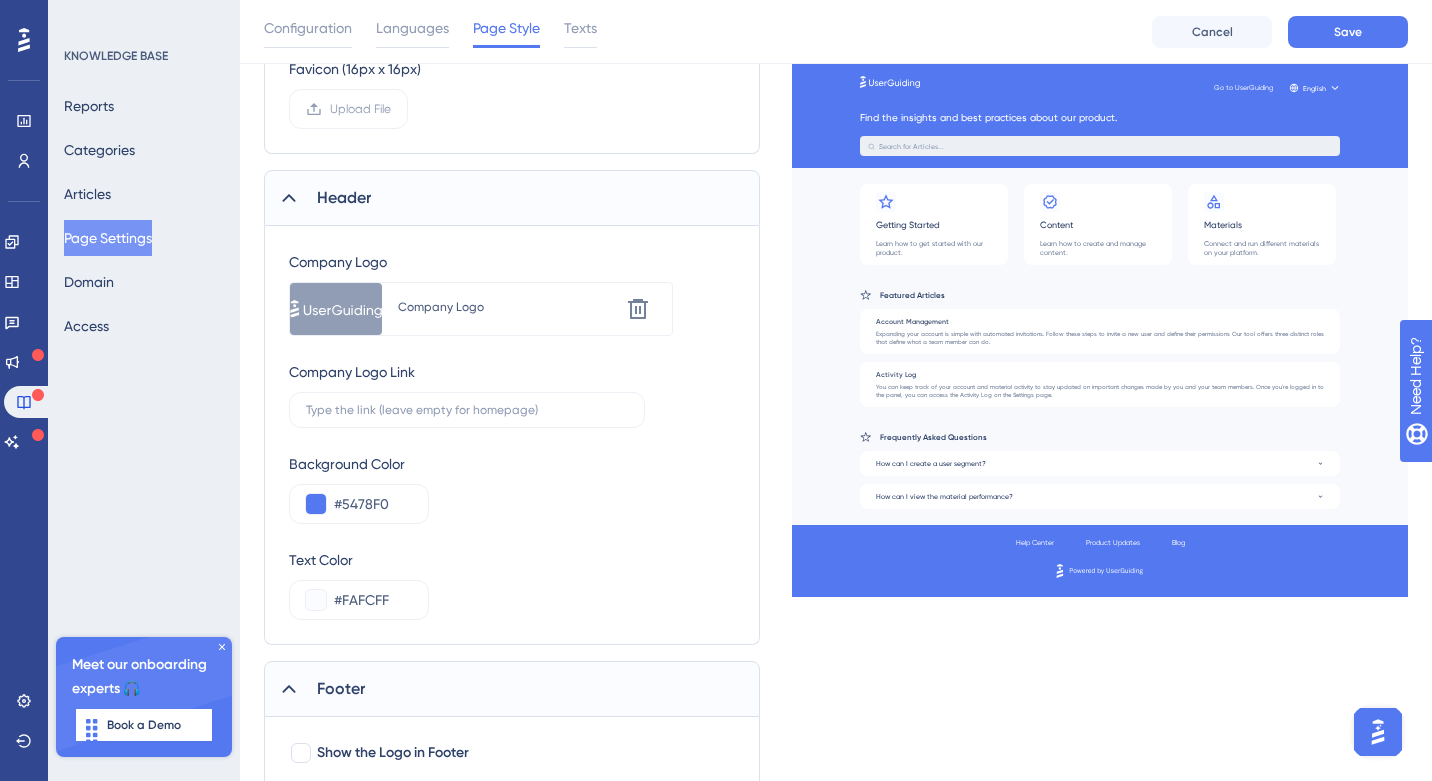 scroll, scrollTop: 785, scrollLeft: 0, axis: vertical 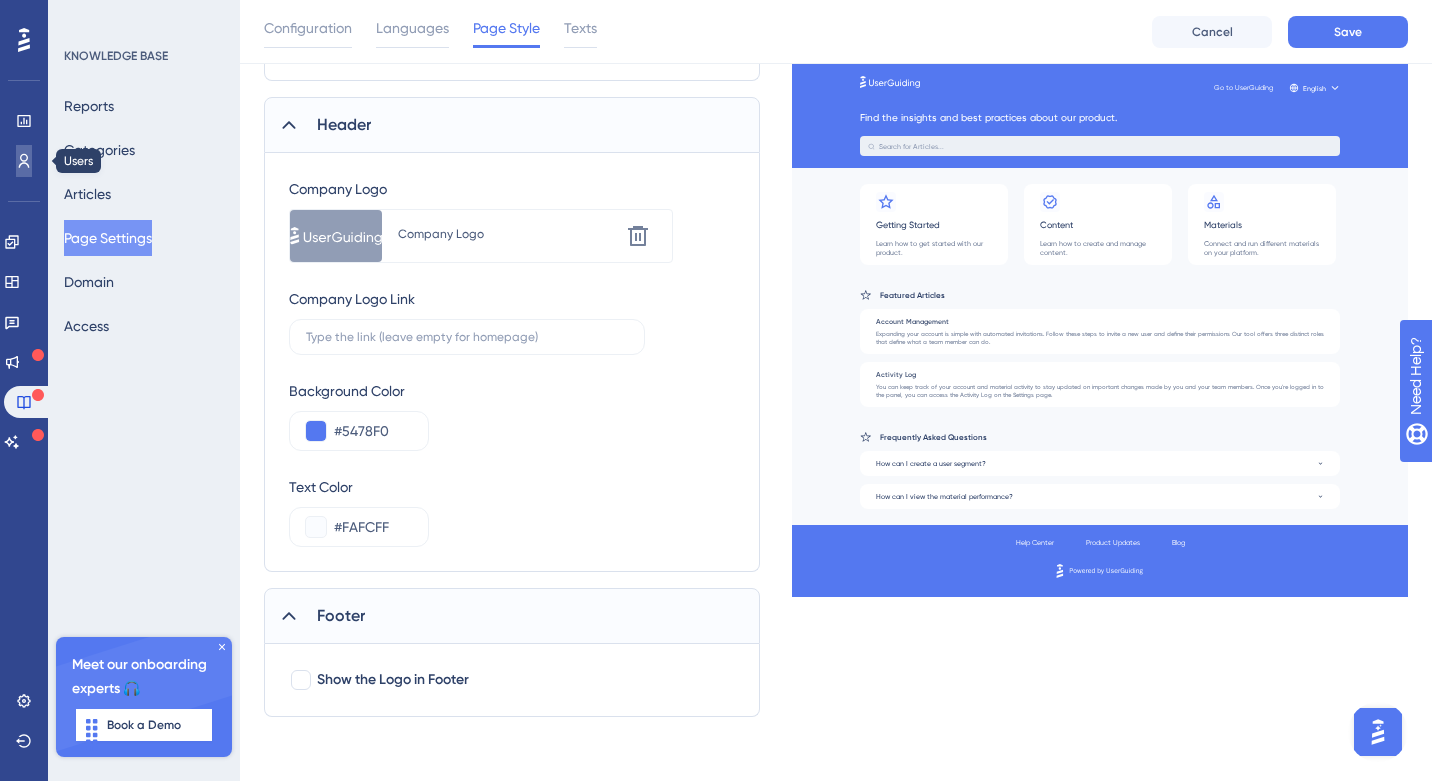 click 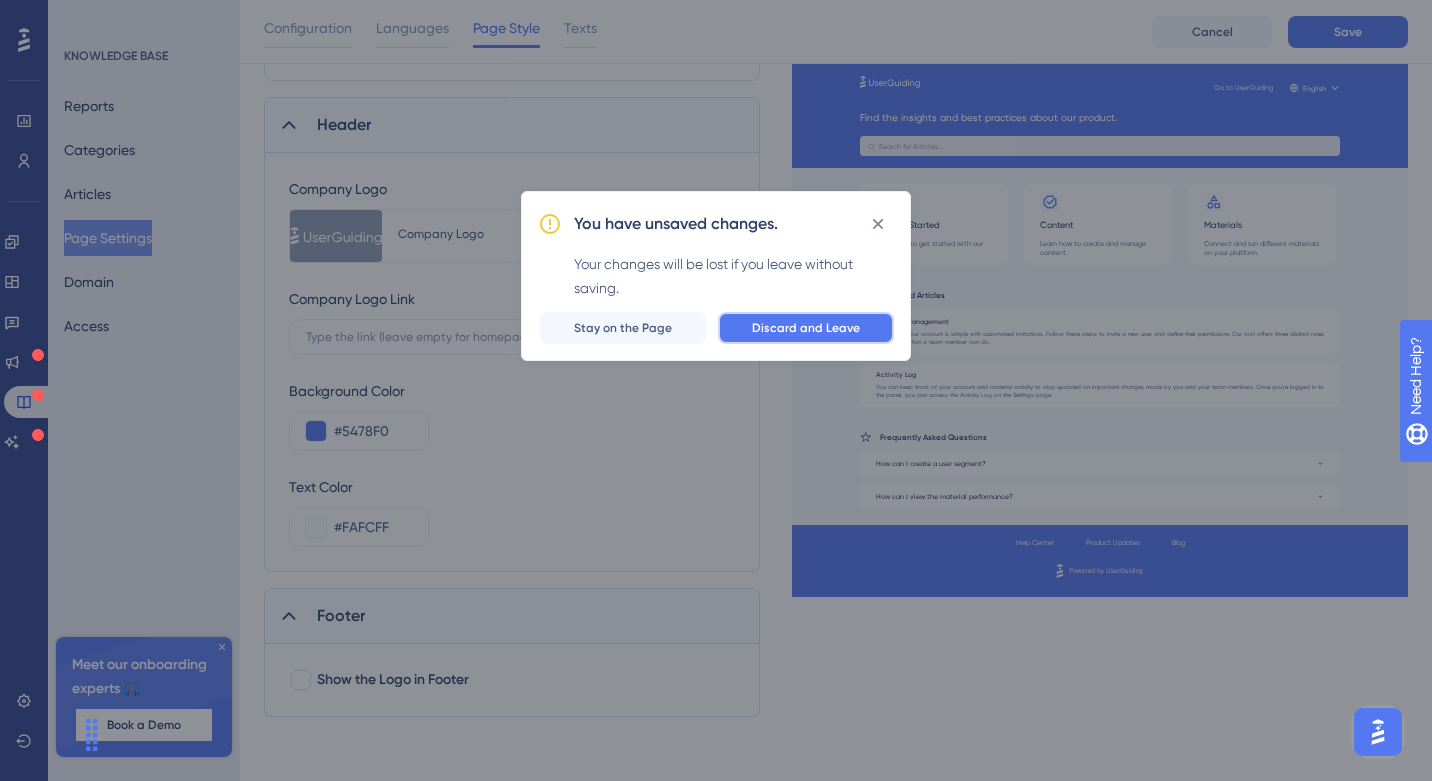 click on "Discard and Leave" at bounding box center (806, 328) 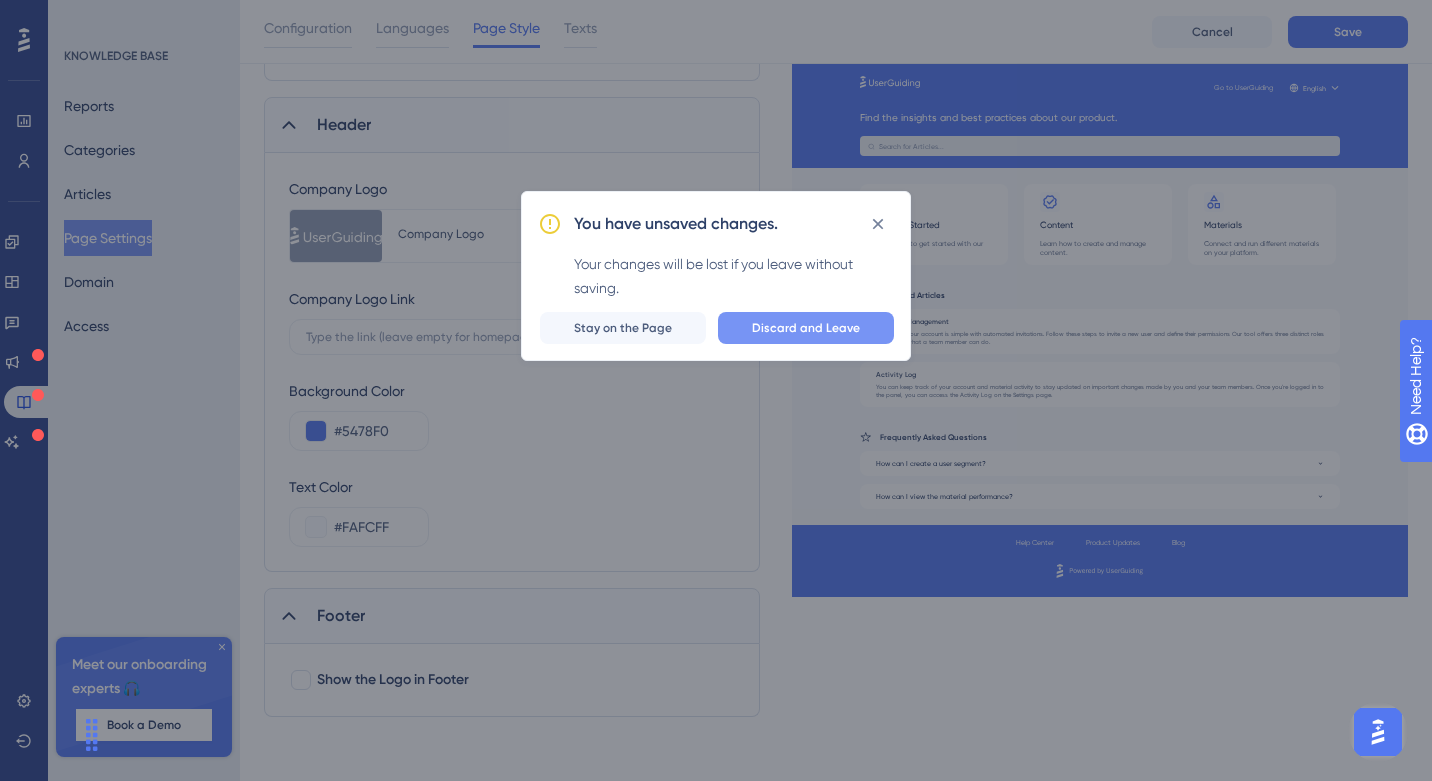 scroll, scrollTop: 0, scrollLeft: 0, axis: both 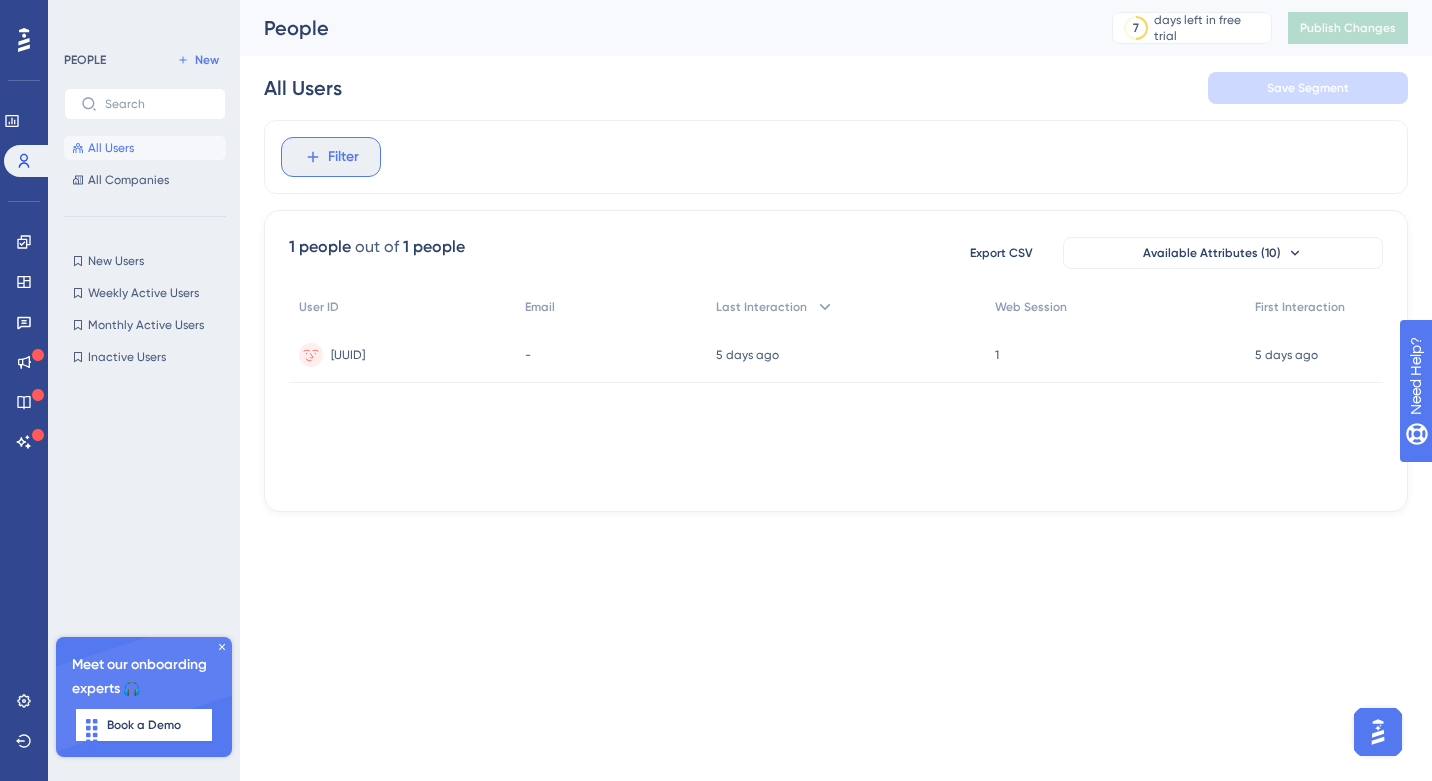 click on "Filter" at bounding box center (343, 157) 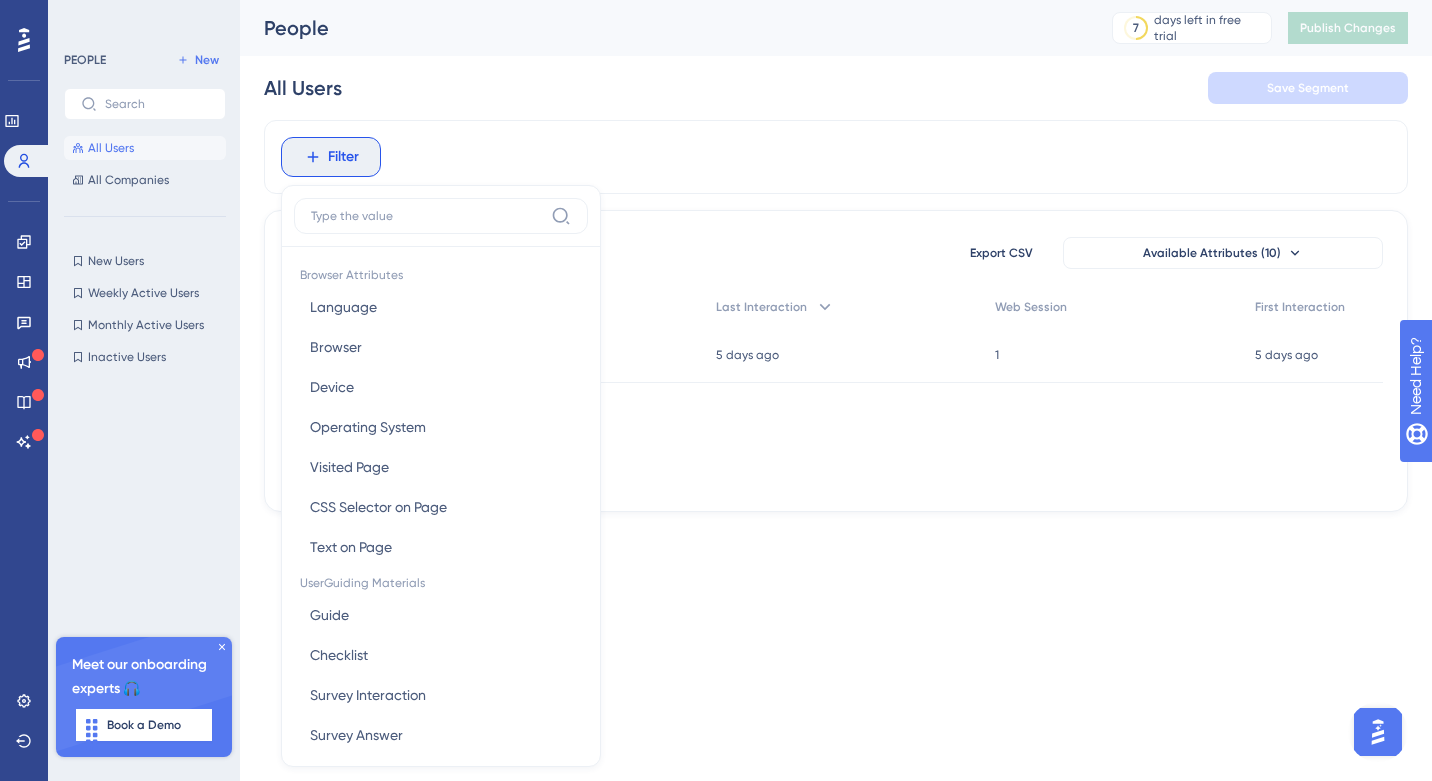 scroll, scrollTop: 80, scrollLeft: 0, axis: vertical 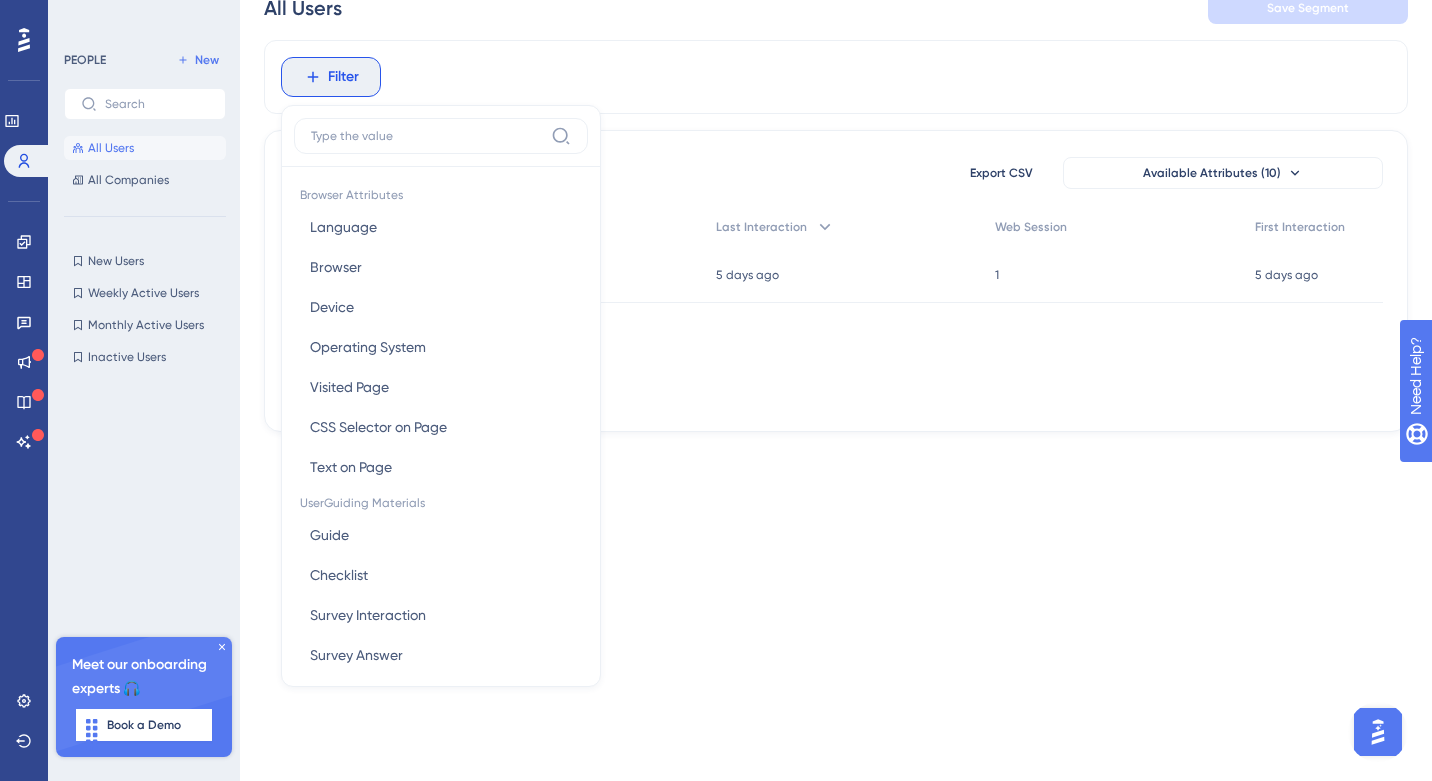 click on "Performance Users Engagement Widgets Feedback Product Updates Knowledge Base AI Assistant Settings Logout PEOPLE New All Users All Companies New Users New Users Weekly Active Users Weekly Active Users Monthly Active Users Monthly Active Users Inactive Users Inactive Users Meet our onboarding experts 🎧 Book a Demo People 7 days left in free trial Click to see  upgrade options Publish Changes All Users Save Segment Filter Browser Attributes Language Language Browser Browser Device Device Operating System Operating System Visited Page Visited Page CSS Selector on Page CSS Selector on Page Text on Page Text on Page UserGuiding Materials Guide Guide Checklist Checklist Survey Interaction Survey Interaction Survey Answer Survey Answer Hotspot Interaction Hotspot Interaction Custom Button Interaction Custom Button Interaction Goal Goal AI Assistant AI Assistant Resource Center Interaction Resource Center Interaction Resource Center Tab Resource Center Tab Product Updates Product Updates Product Updates Post 1   1" at bounding box center (716, 208) 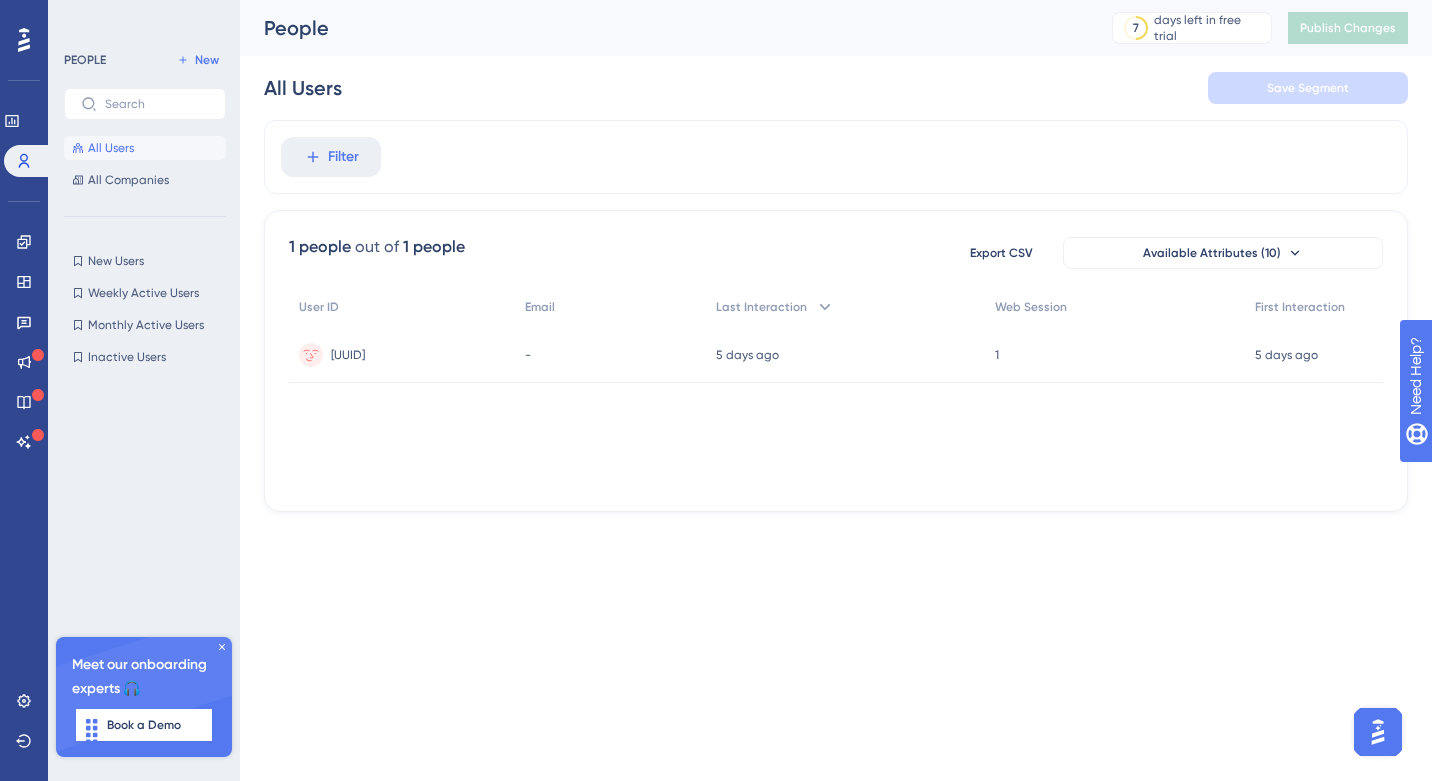 click on "All Users Save Segment" at bounding box center (836, 88) 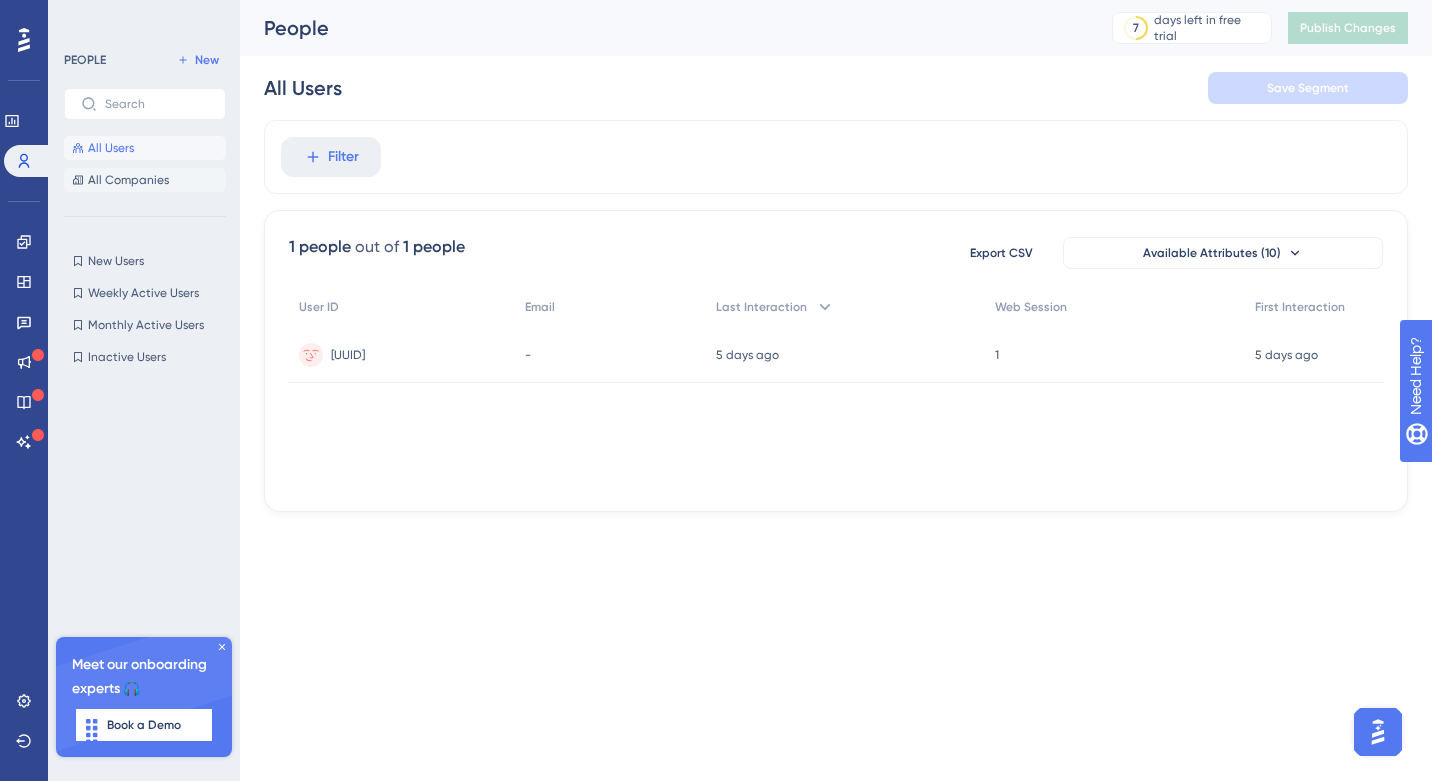 click on "All Companies" at bounding box center [128, 180] 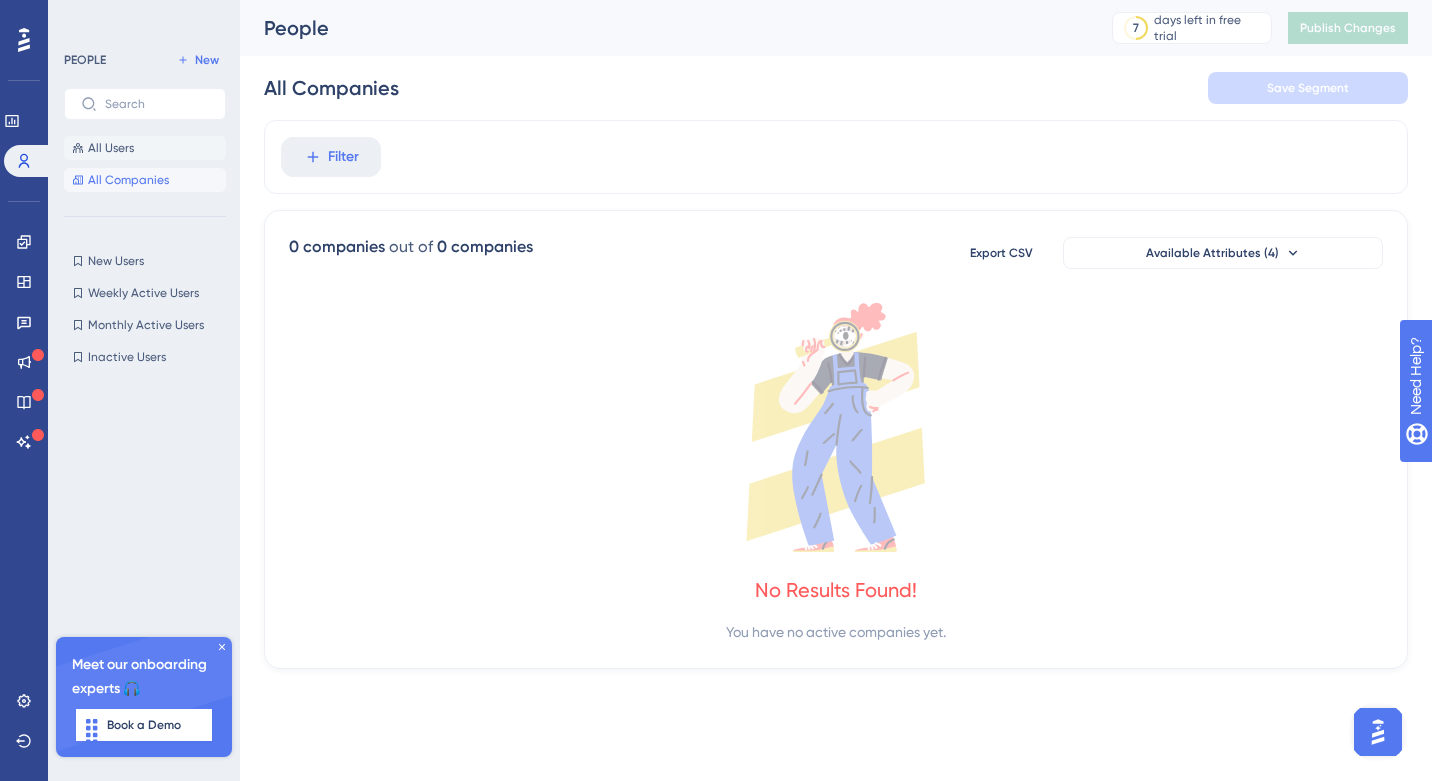 click on "All Users" at bounding box center [145, 148] 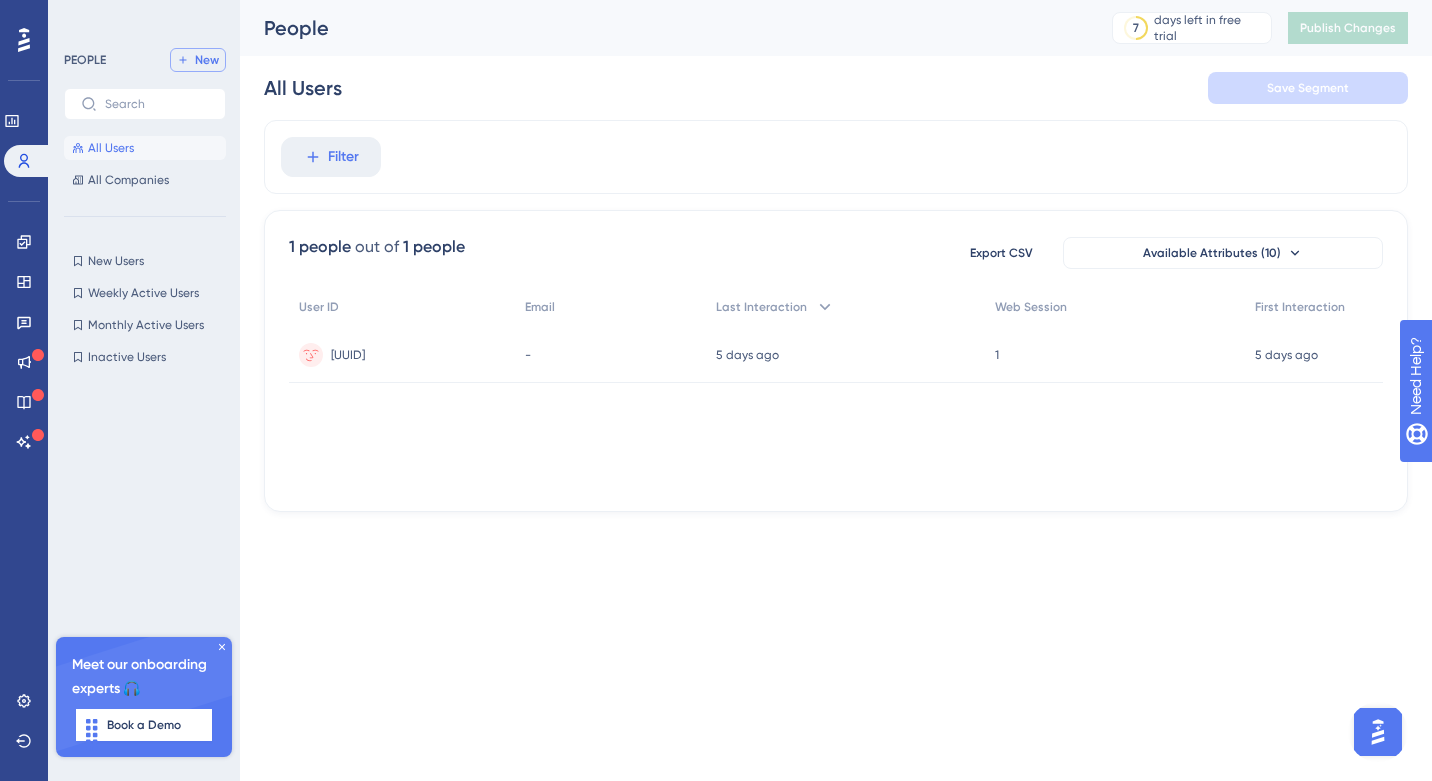 click 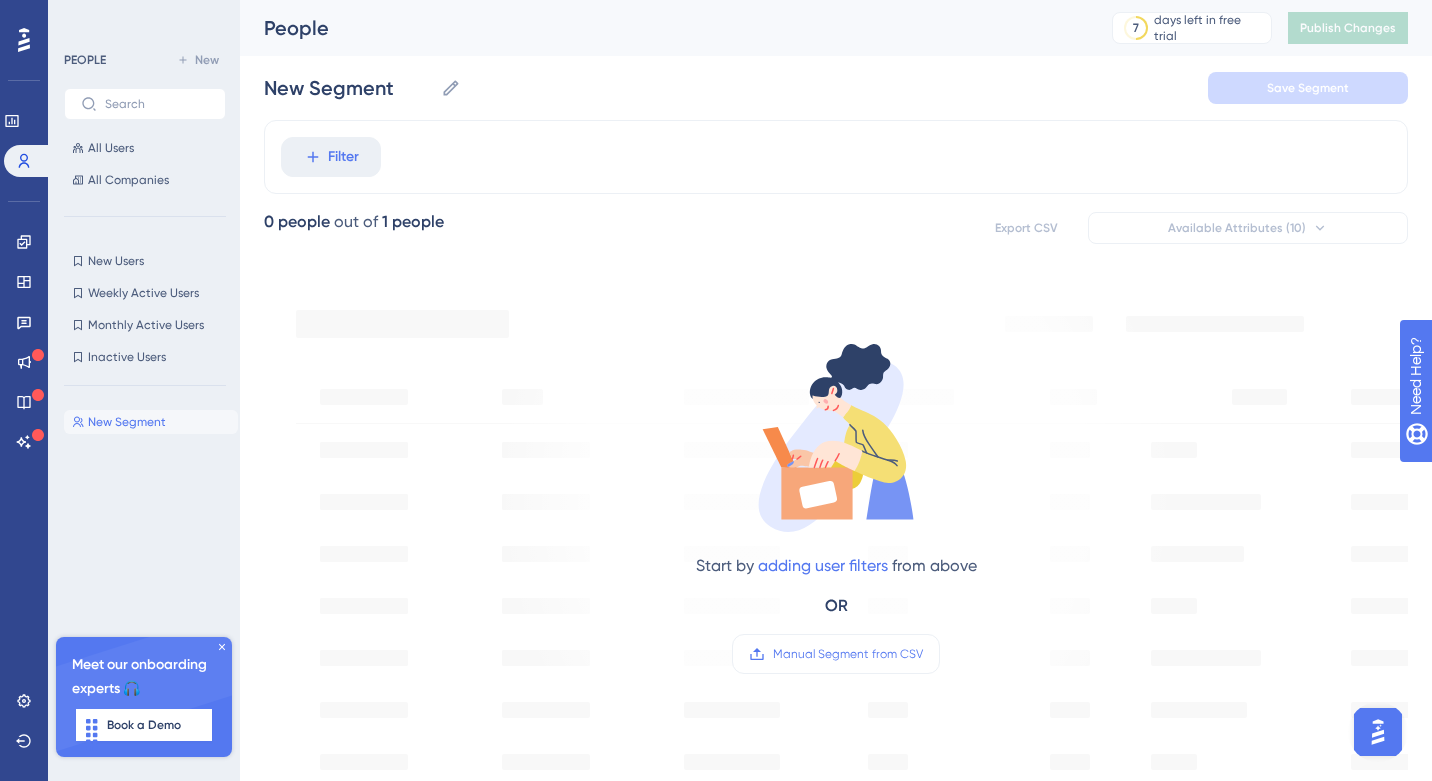click on "PEOPLE New All Users All Companies New Users New Users Weekly Active Users Weekly Active Users Monthly Active Users Monthly Active Users Inactive Users Inactive Users New Segment New Segment" at bounding box center [145, 396] 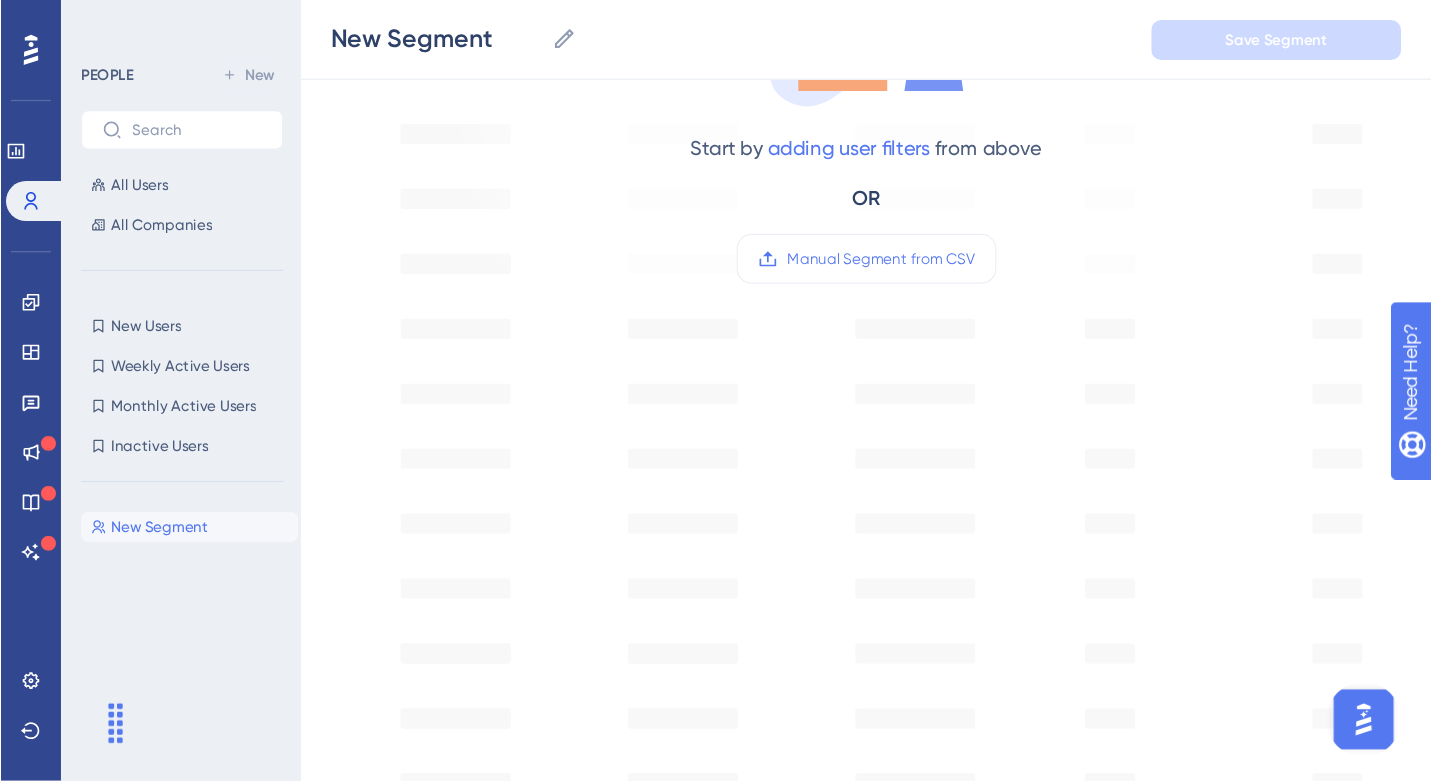 scroll, scrollTop: 455, scrollLeft: 0, axis: vertical 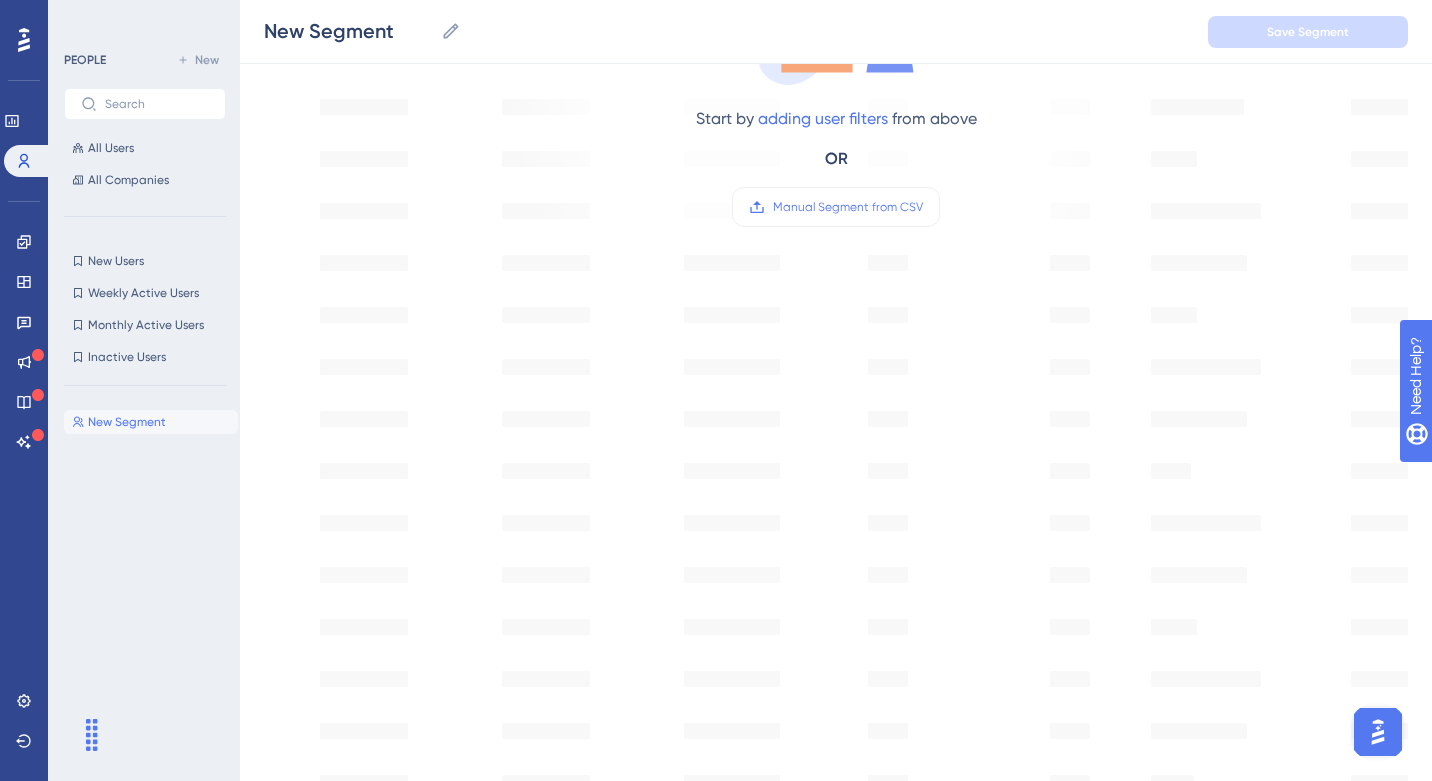 click at bounding box center (50, 733) 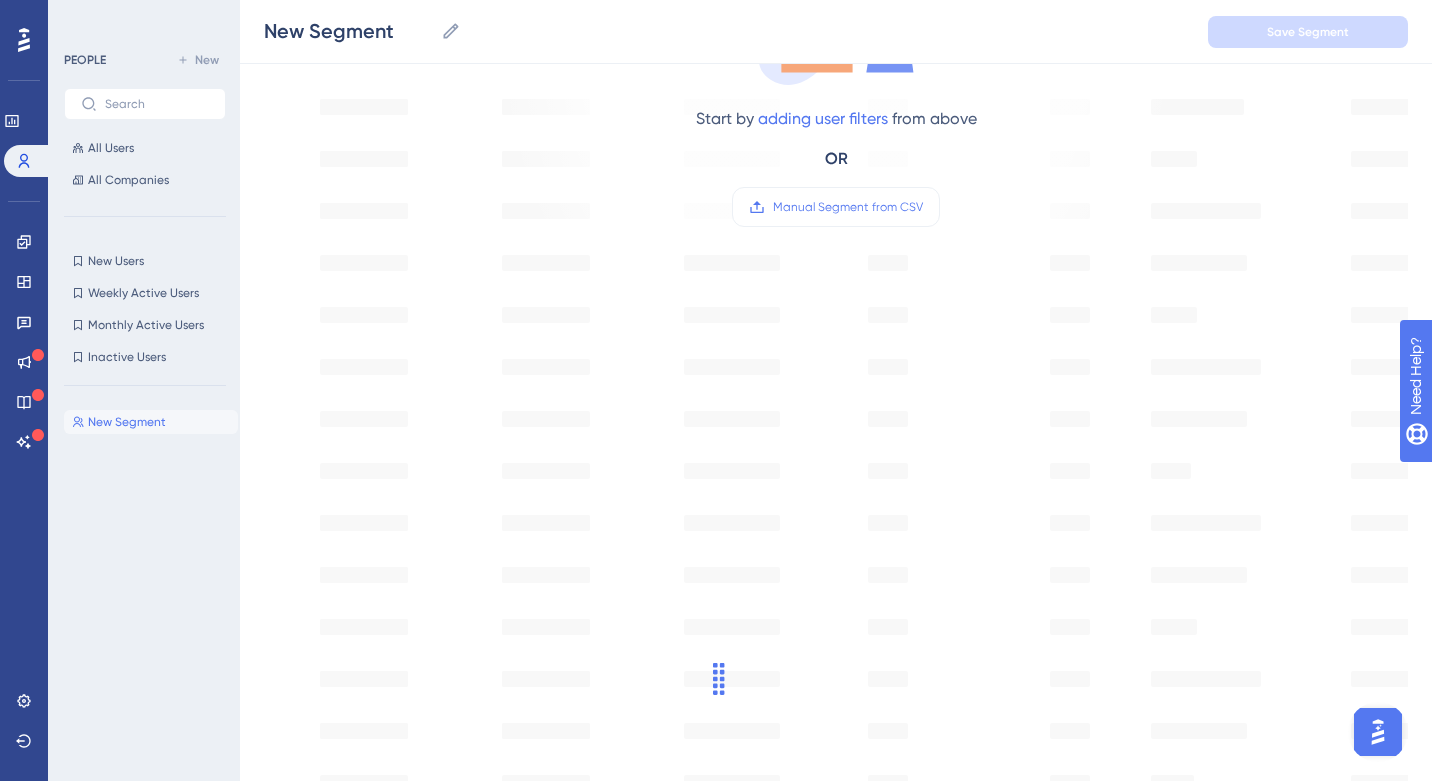 drag, startPoint x: 92, startPoint y: 741, endPoint x: 739, endPoint y: 689, distance: 649.0863 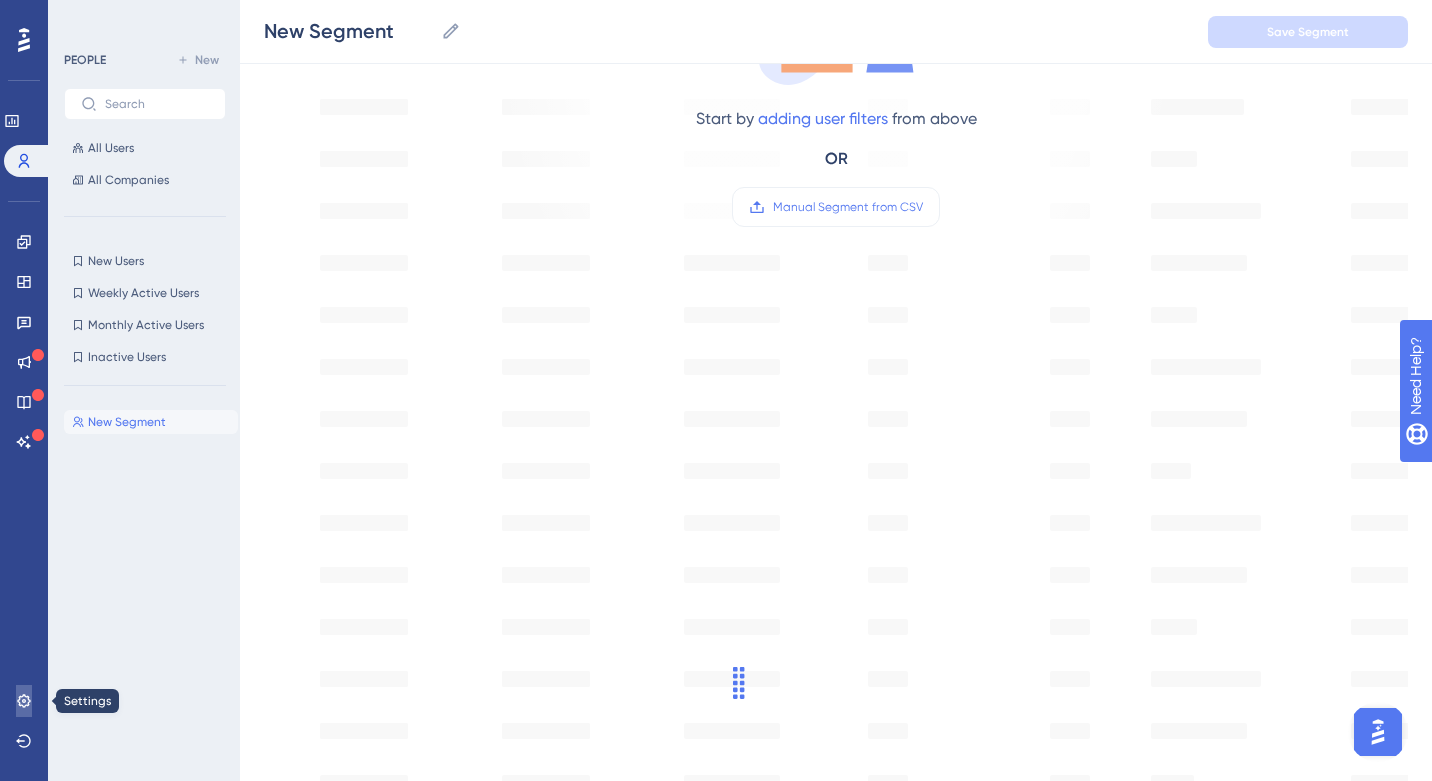 click 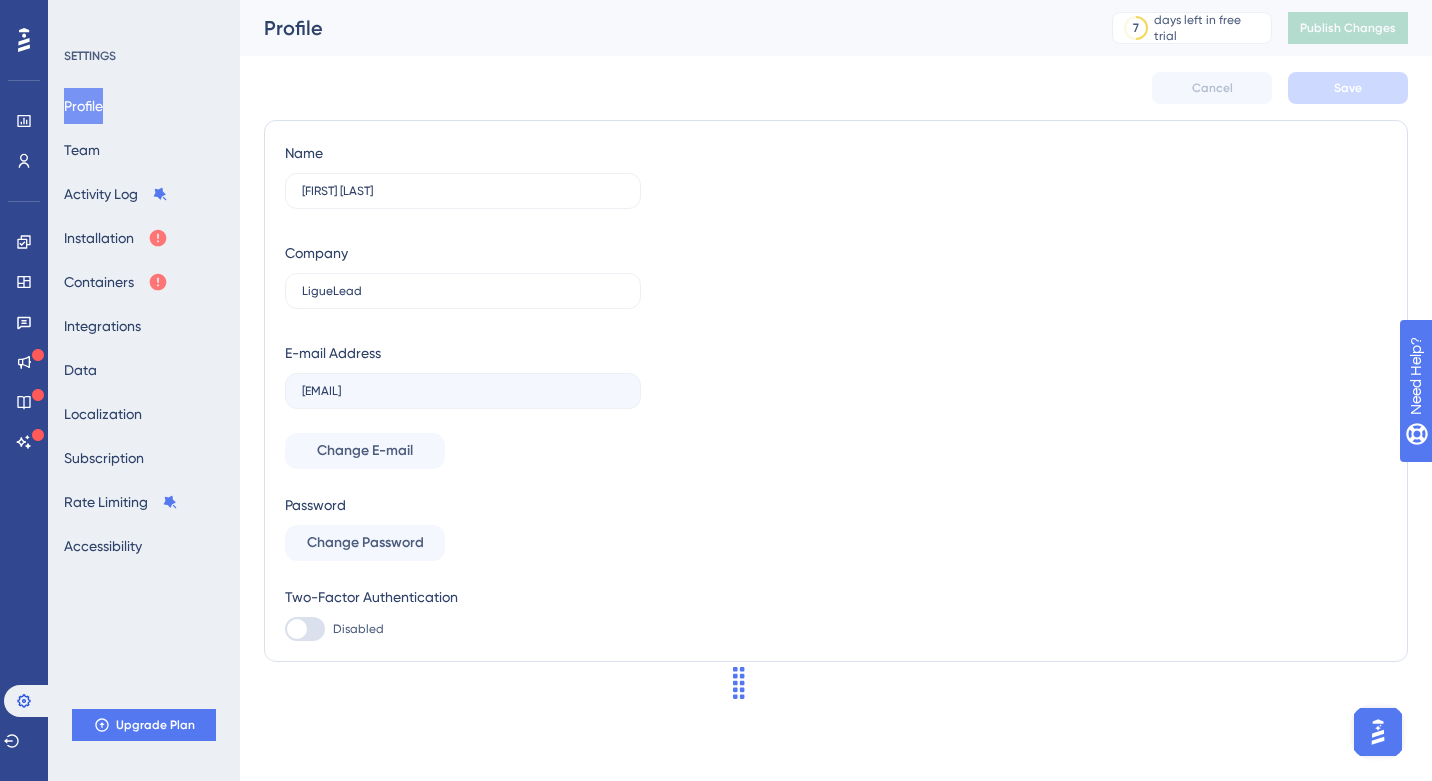 scroll, scrollTop: 0, scrollLeft: 0, axis: both 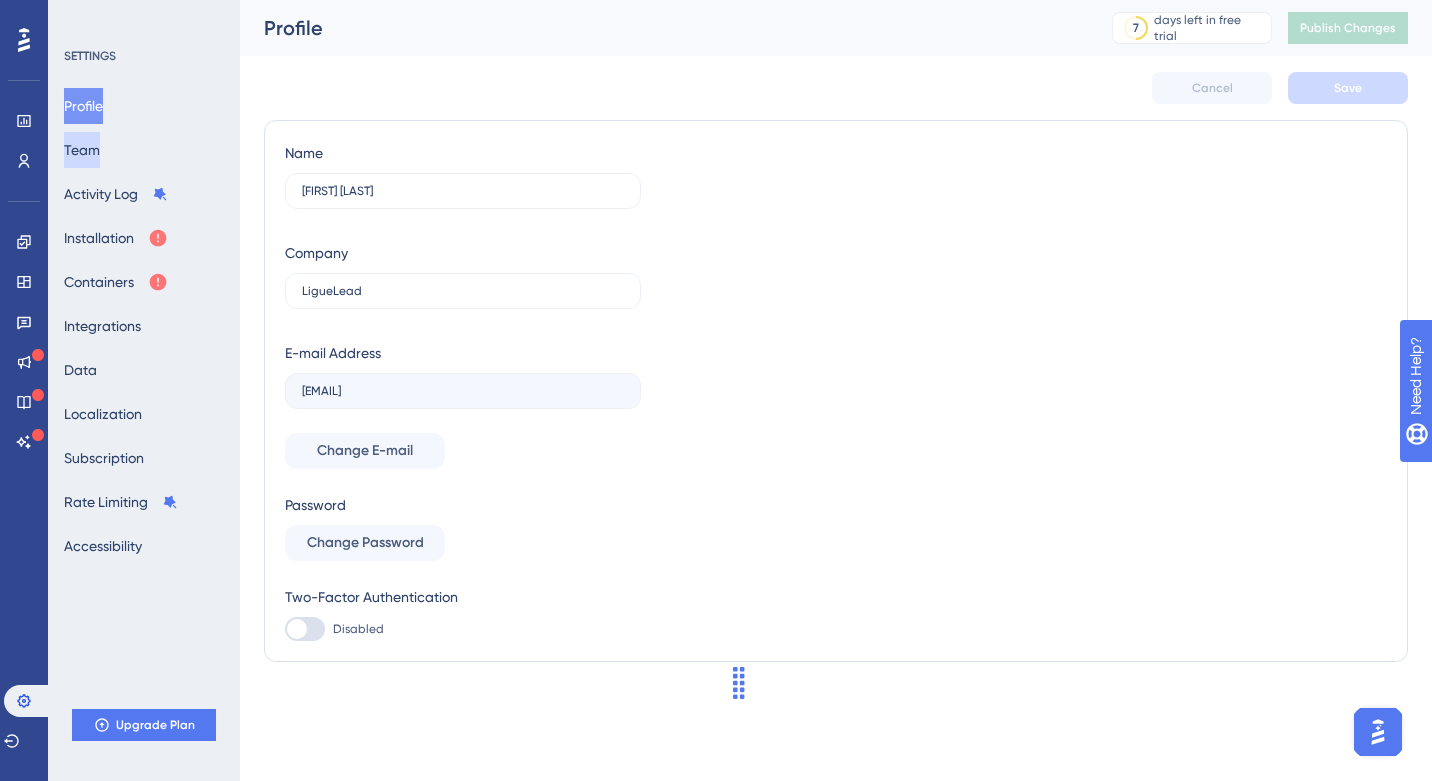 click on "Team" at bounding box center (82, 150) 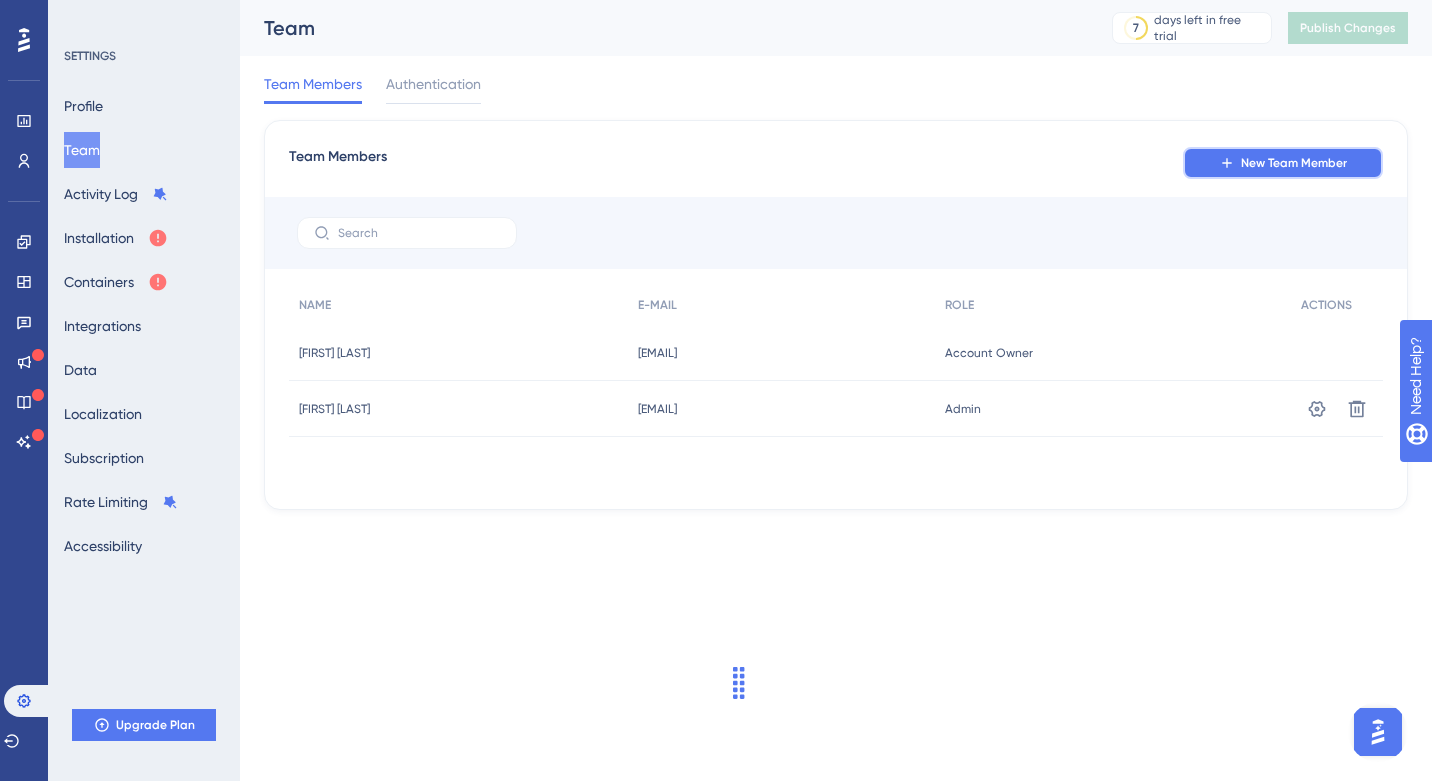 click on "New Team Member" at bounding box center [1283, 163] 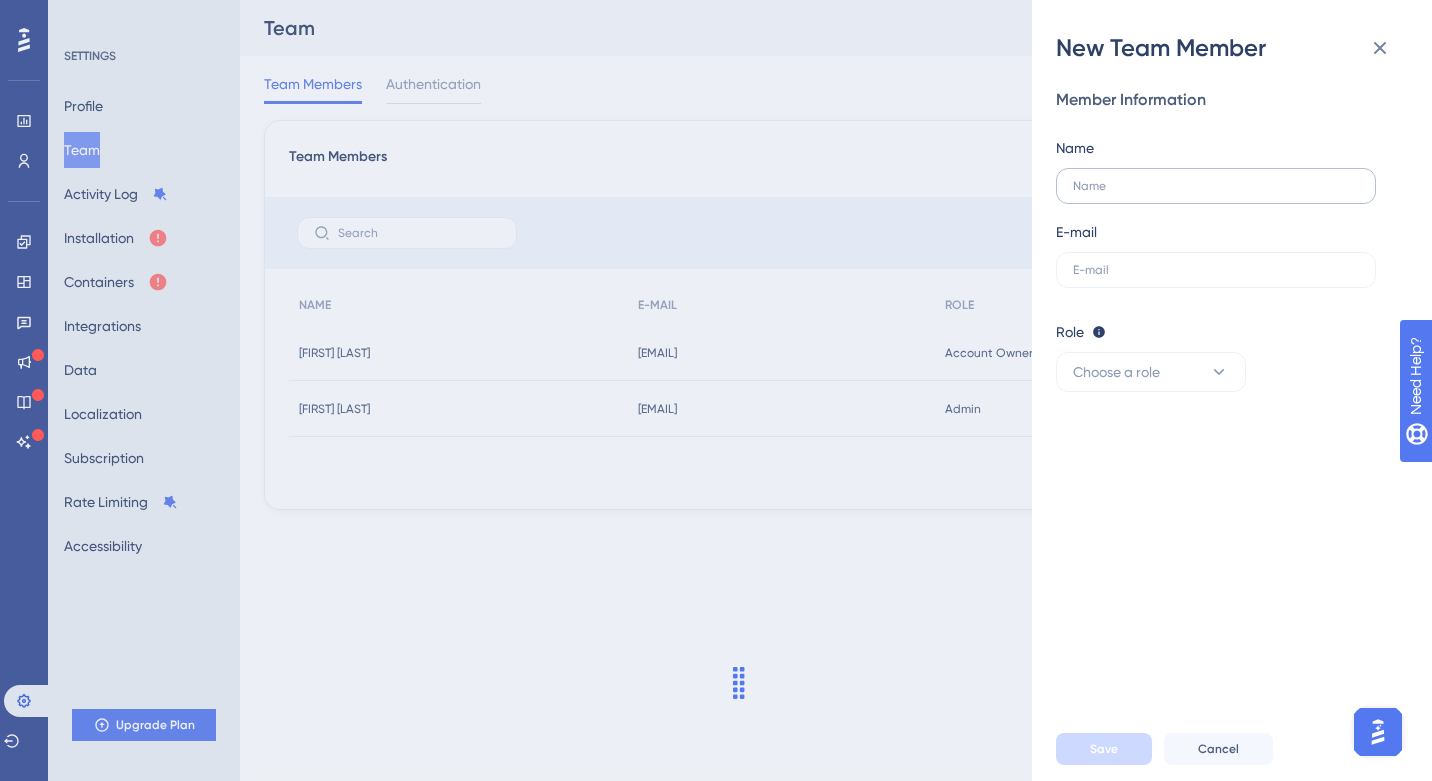 click at bounding box center [1216, 186] 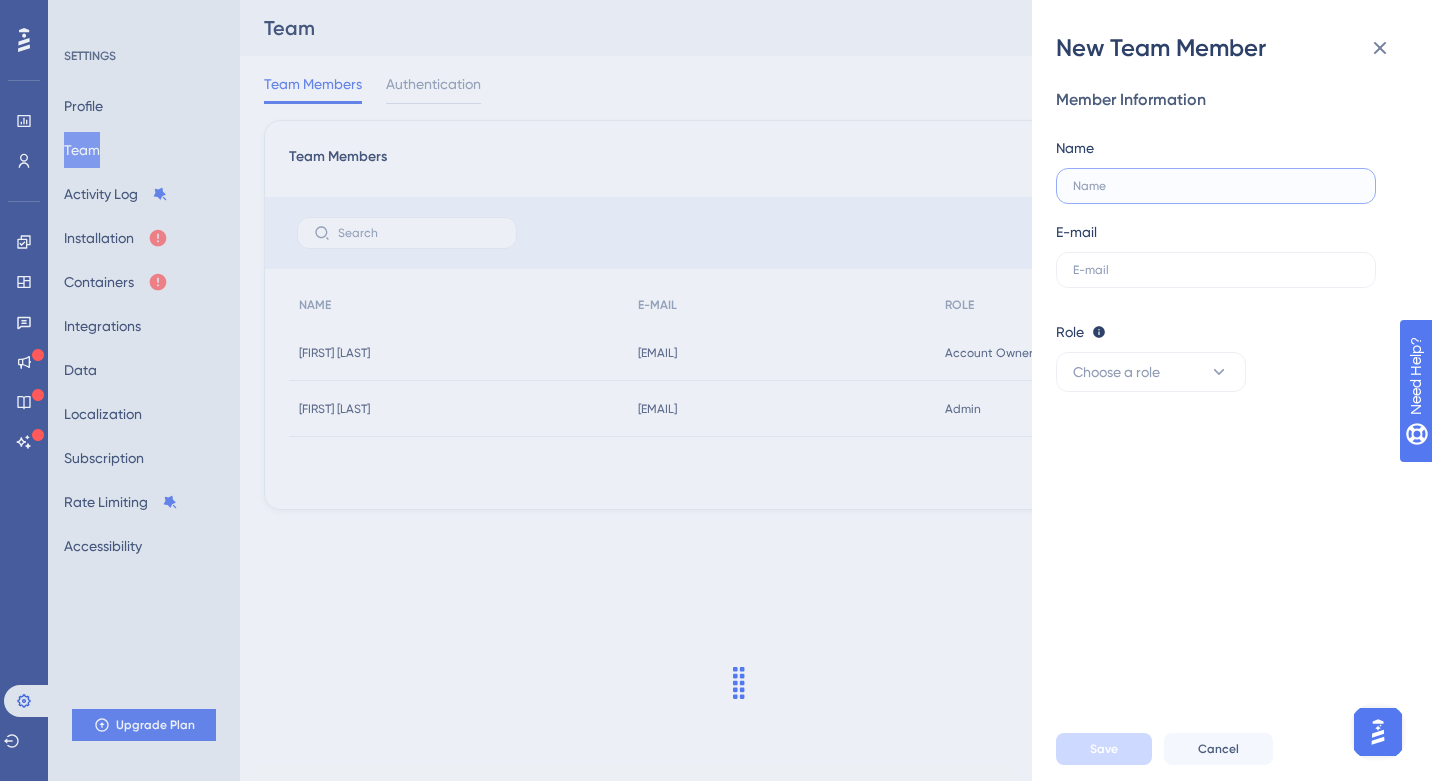 click at bounding box center [1216, 186] 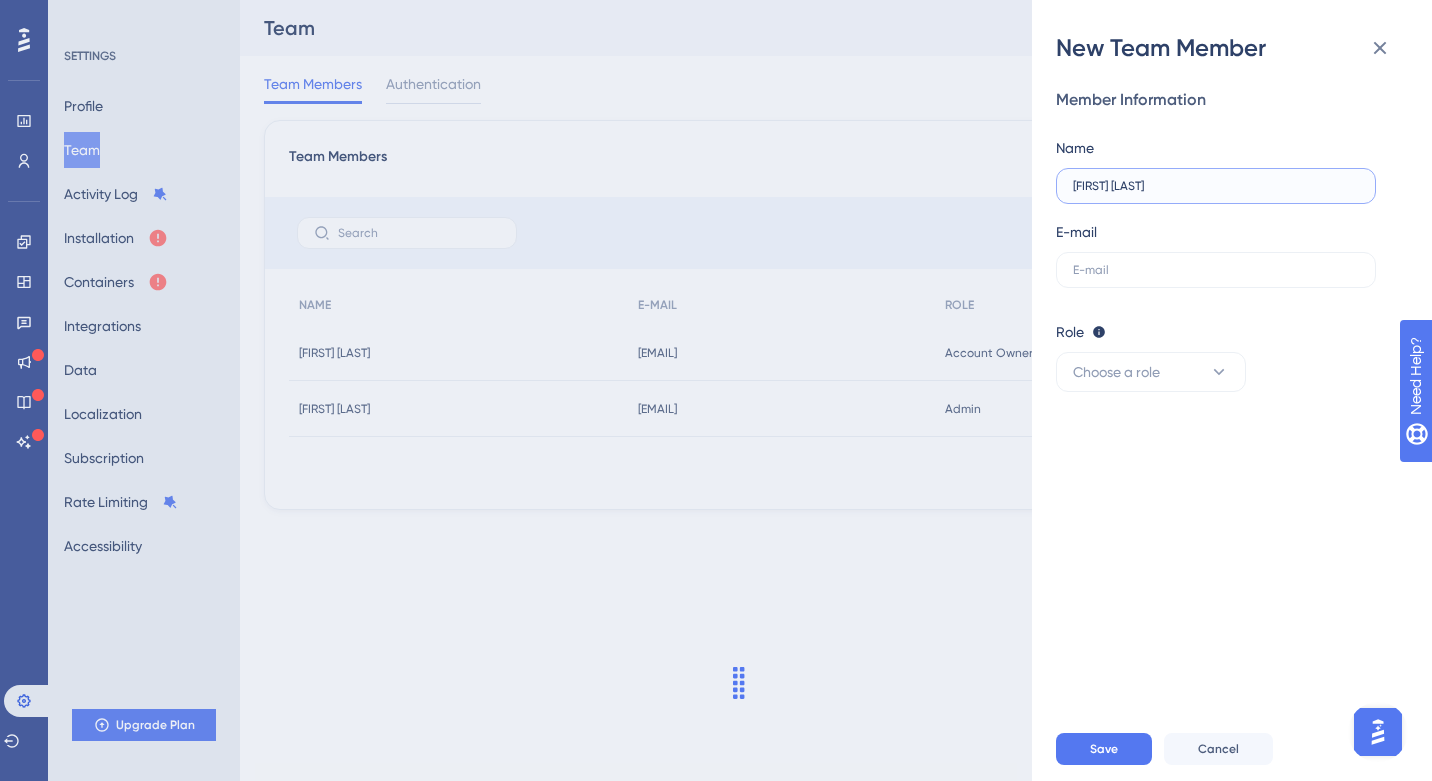 type on "Giovanna Freitar" 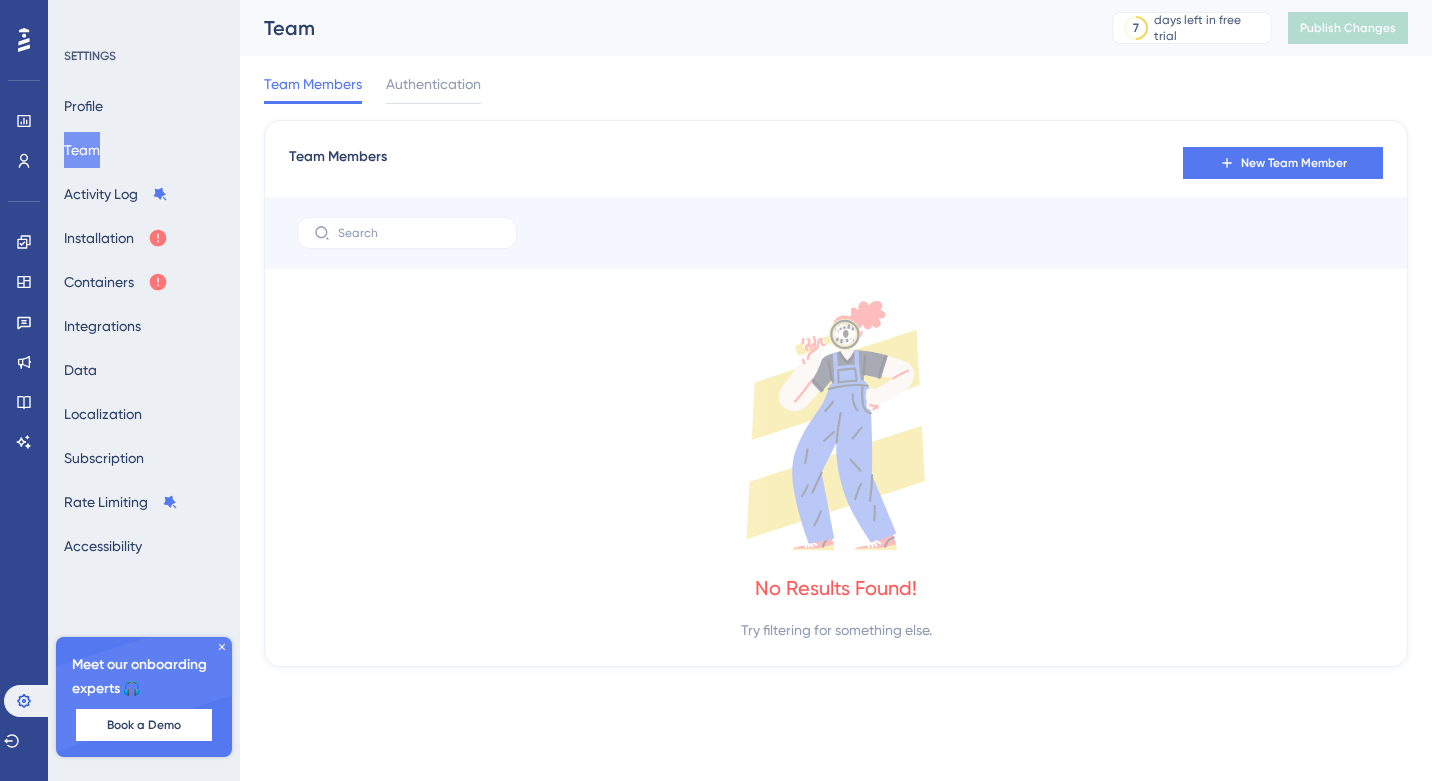 scroll, scrollTop: 0, scrollLeft: 0, axis: both 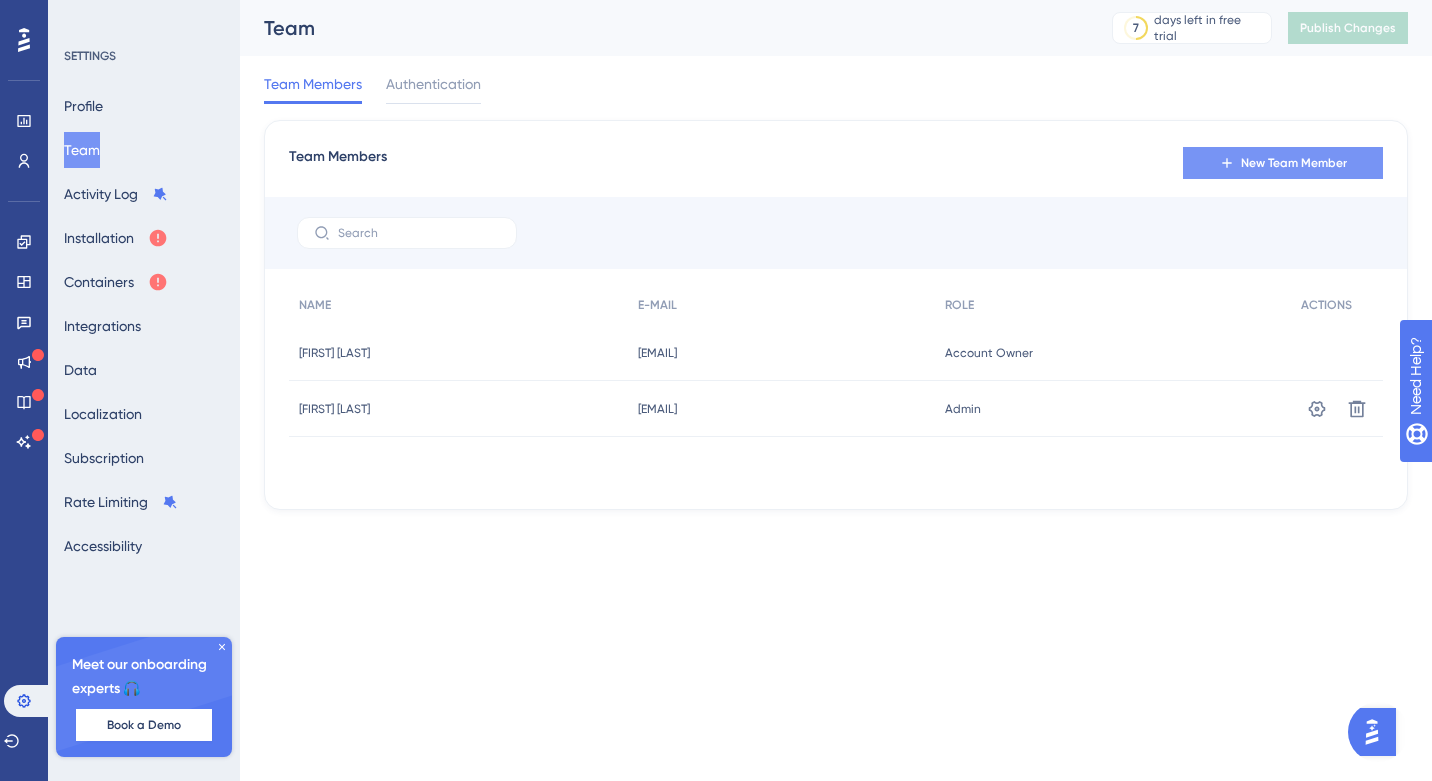 click on "New Team Member" at bounding box center [1294, 163] 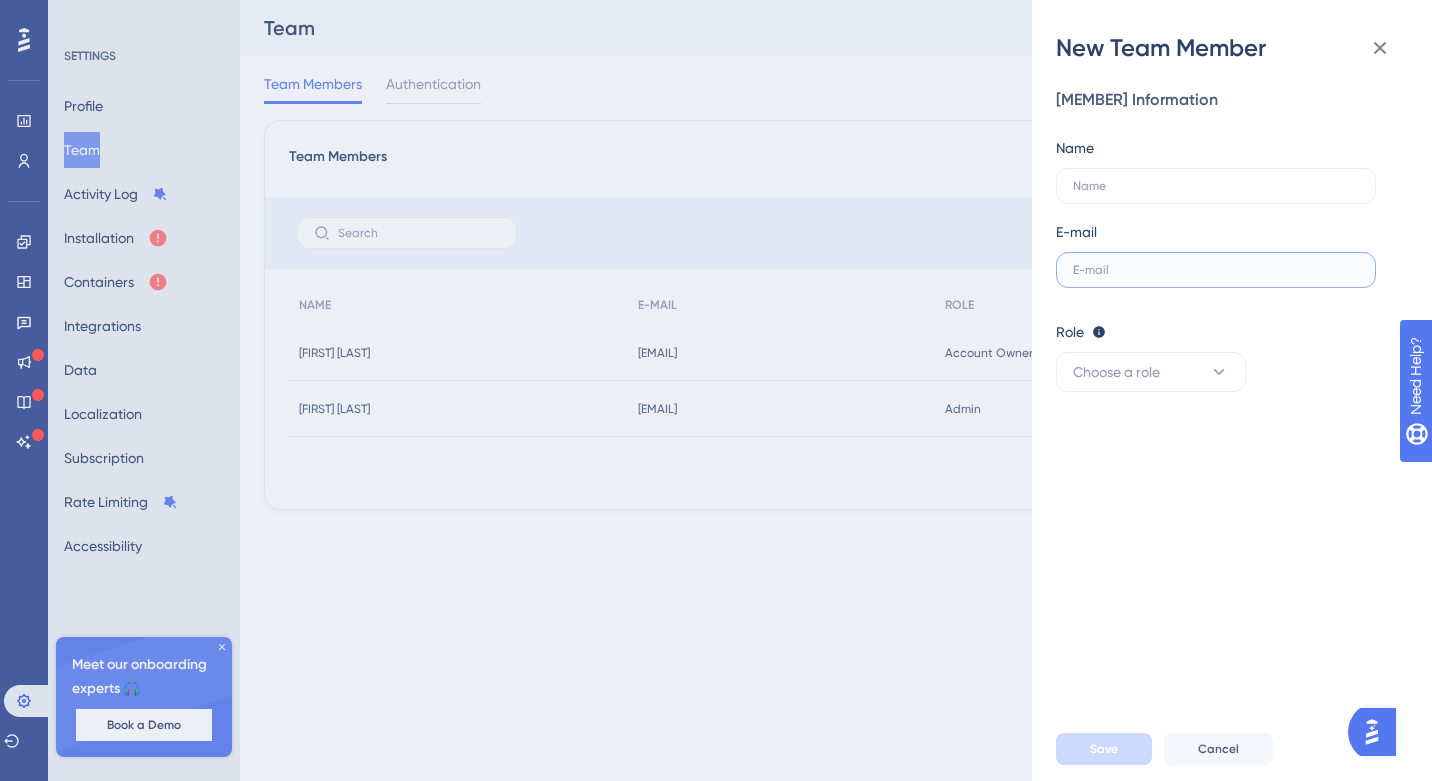 click at bounding box center [1216, 270] 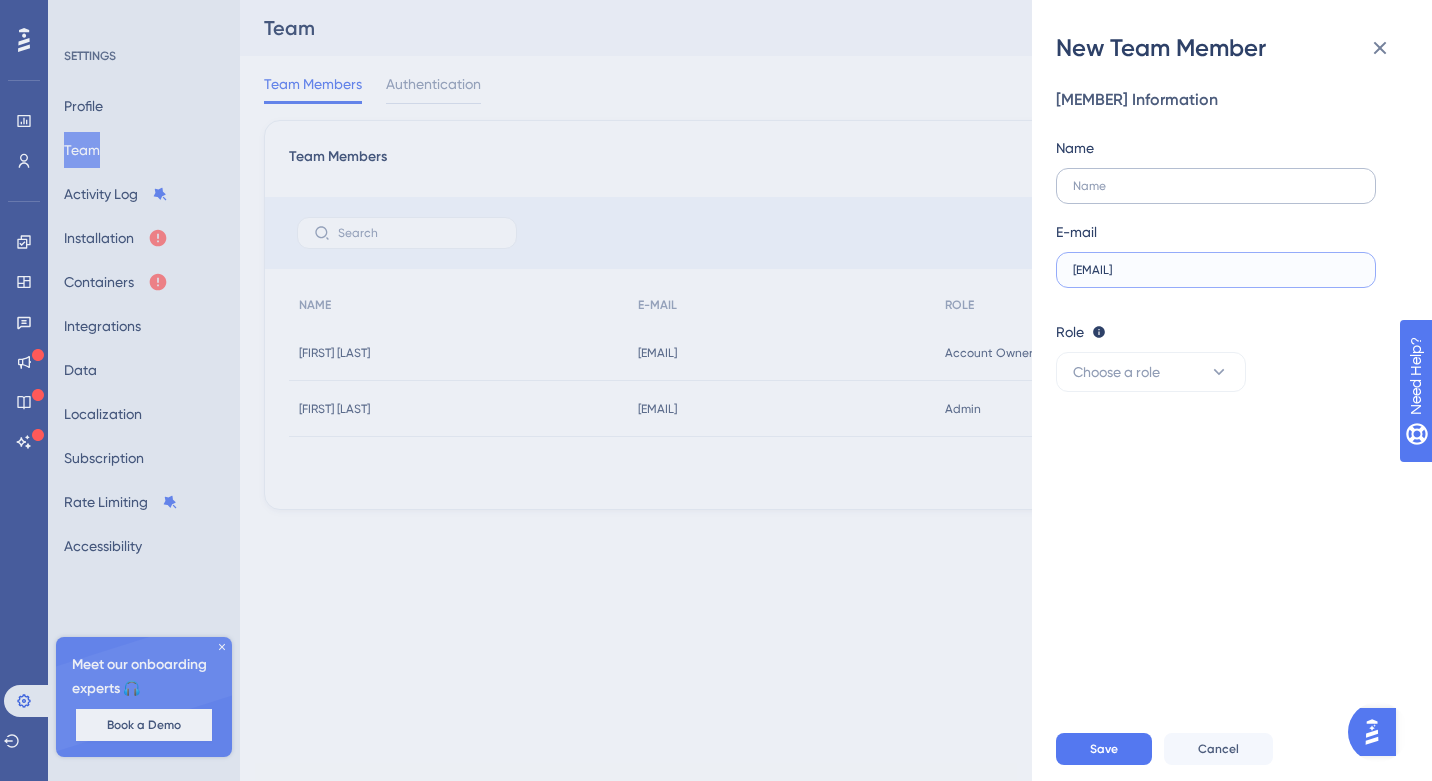 type on "[EMAIL]" 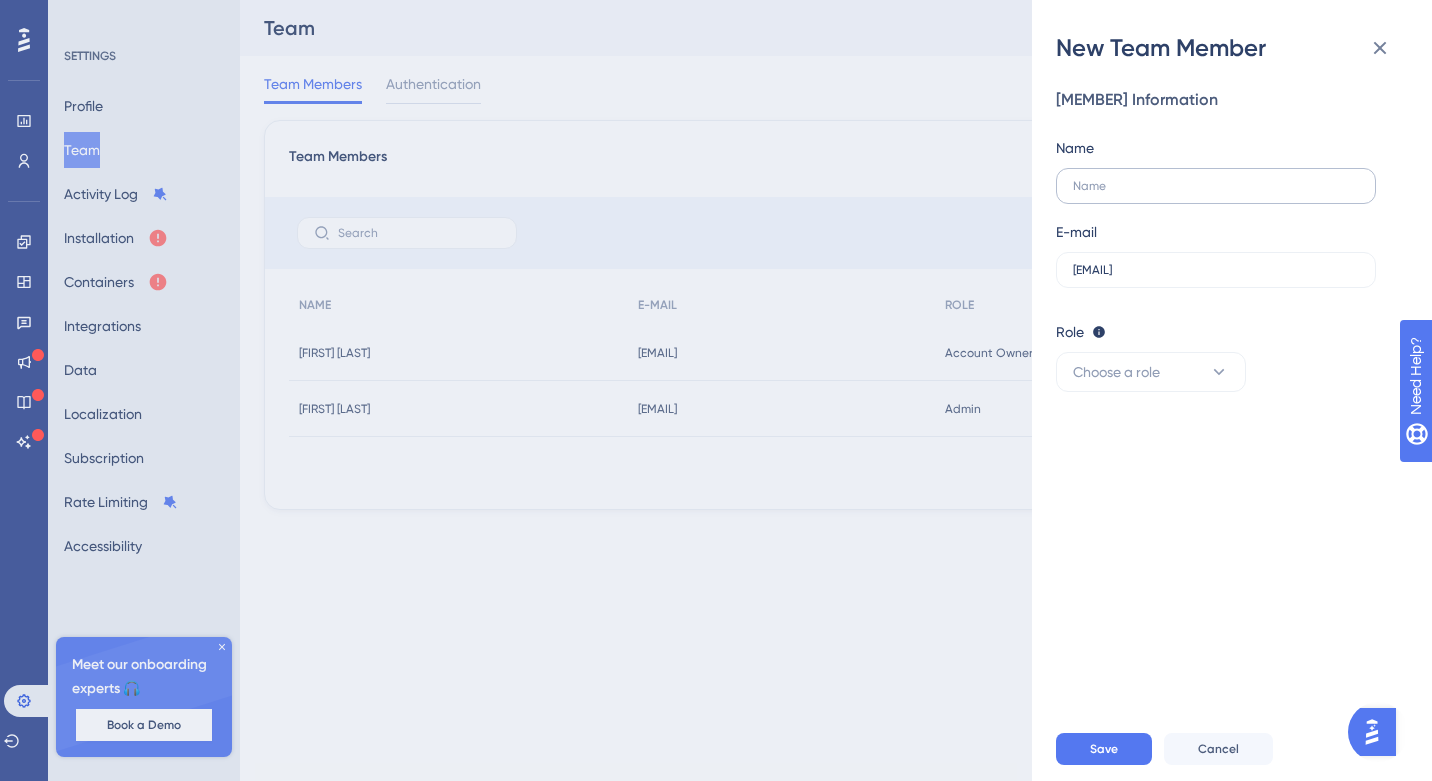 click at bounding box center [1216, 186] 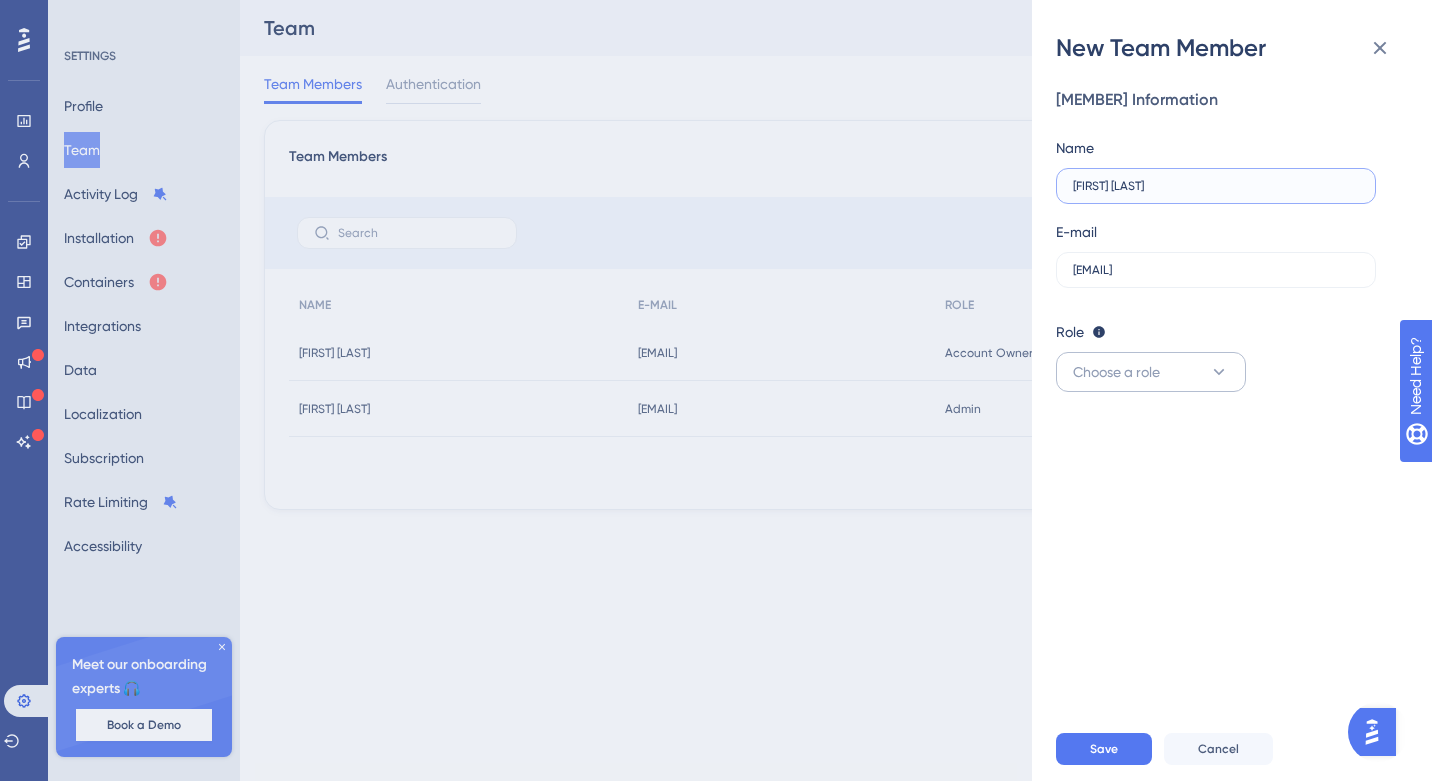 type on "[FIRST] [LAST]" 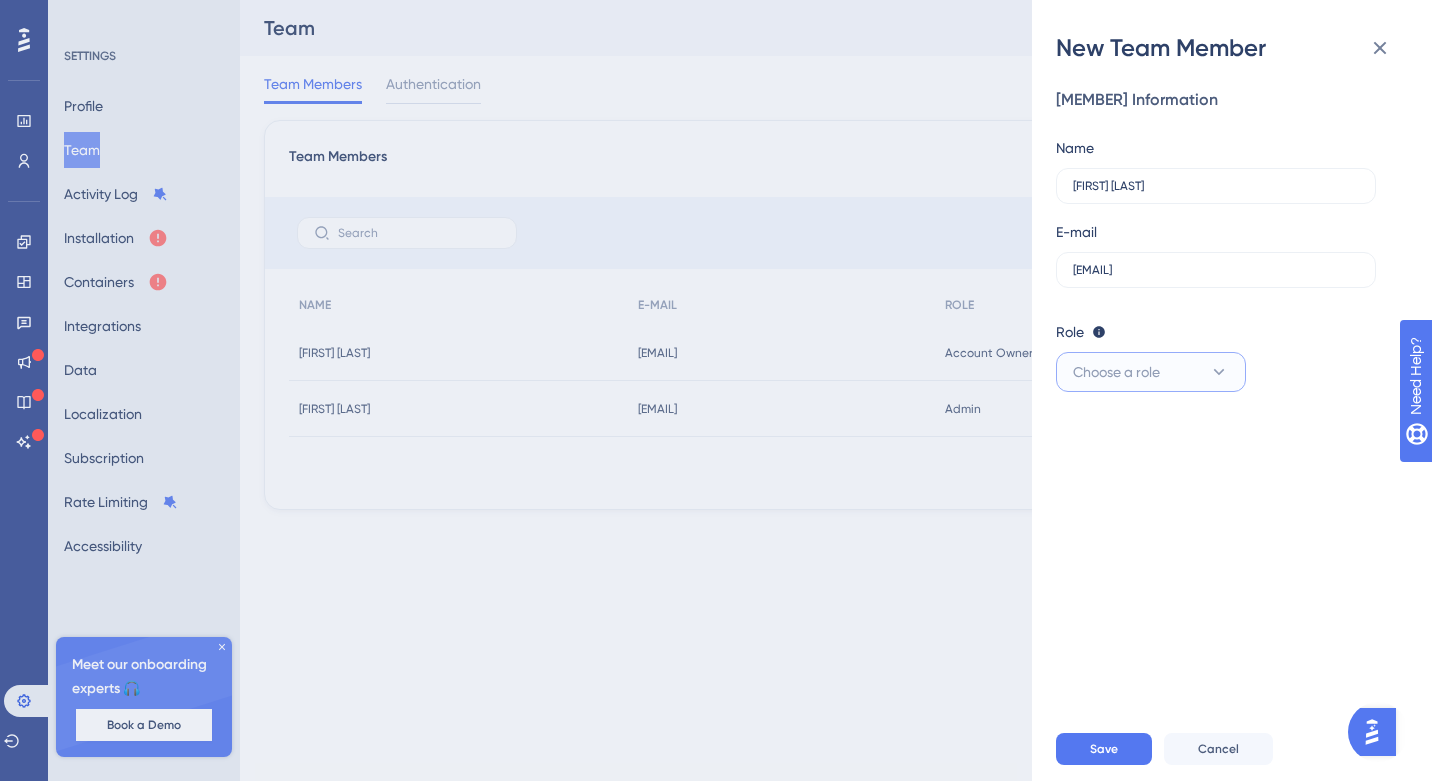 click on "Choose a role" at bounding box center (1151, 372) 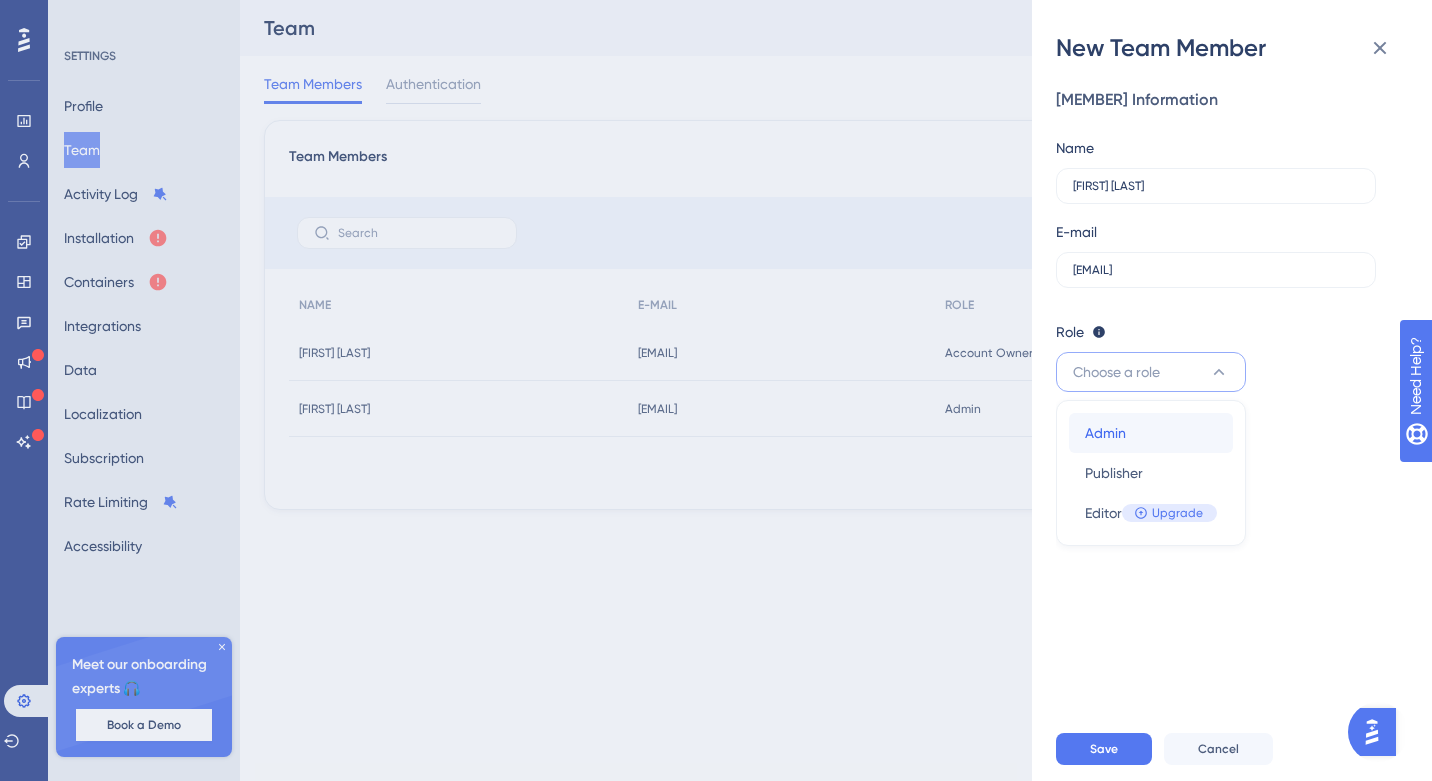 click on "Admin" at bounding box center [1105, 433] 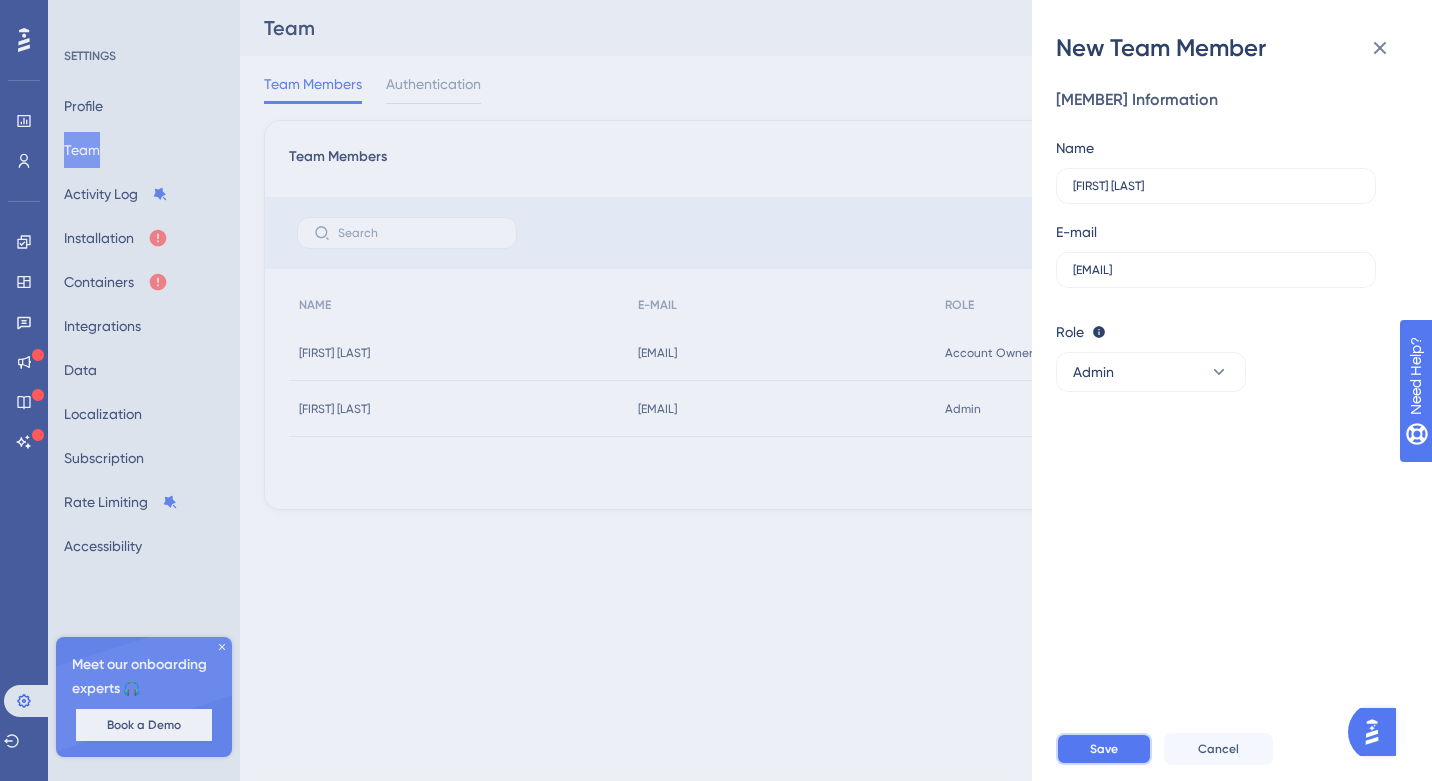 click on "Save" at bounding box center (1104, 749) 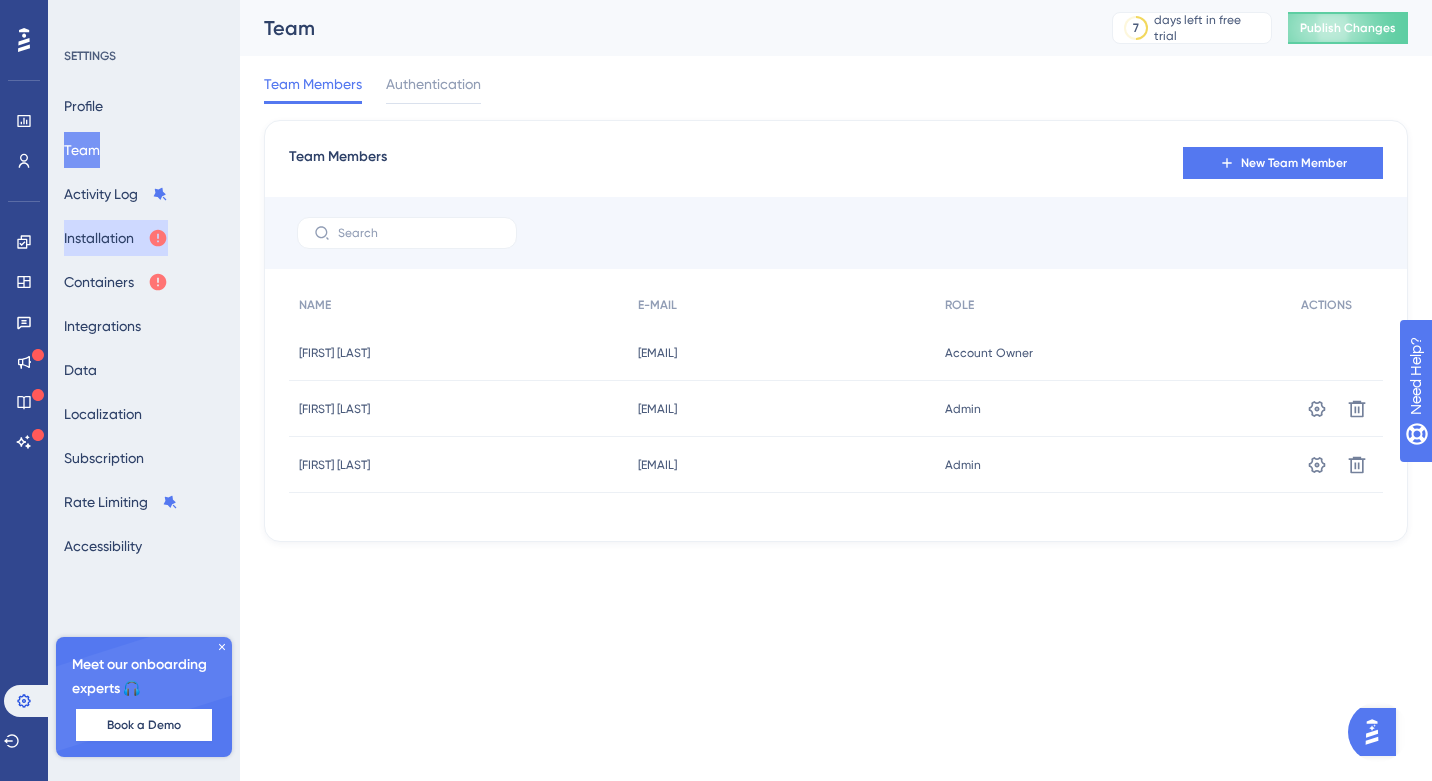 click on "Installation" at bounding box center (116, 238) 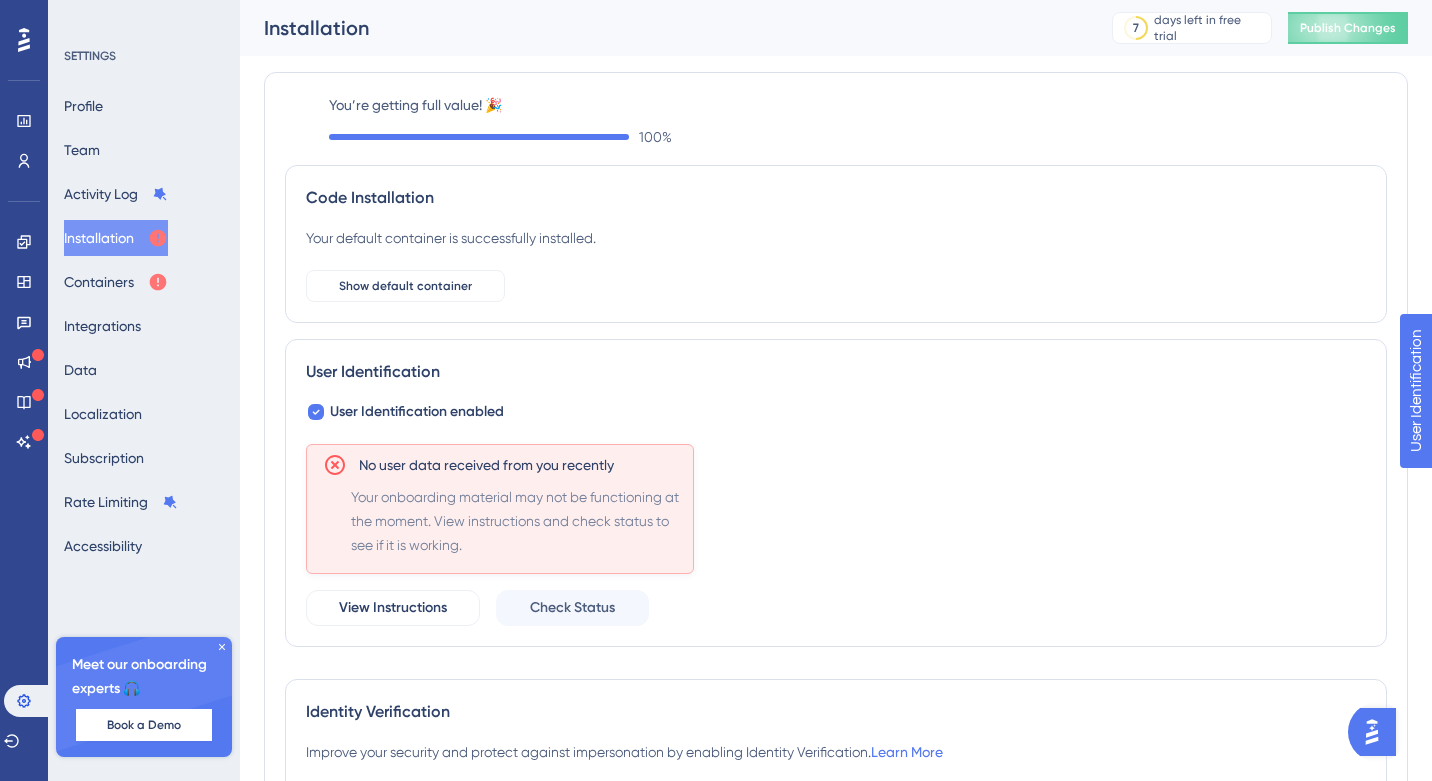 scroll, scrollTop: 0, scrollLeft: 0, axis: both 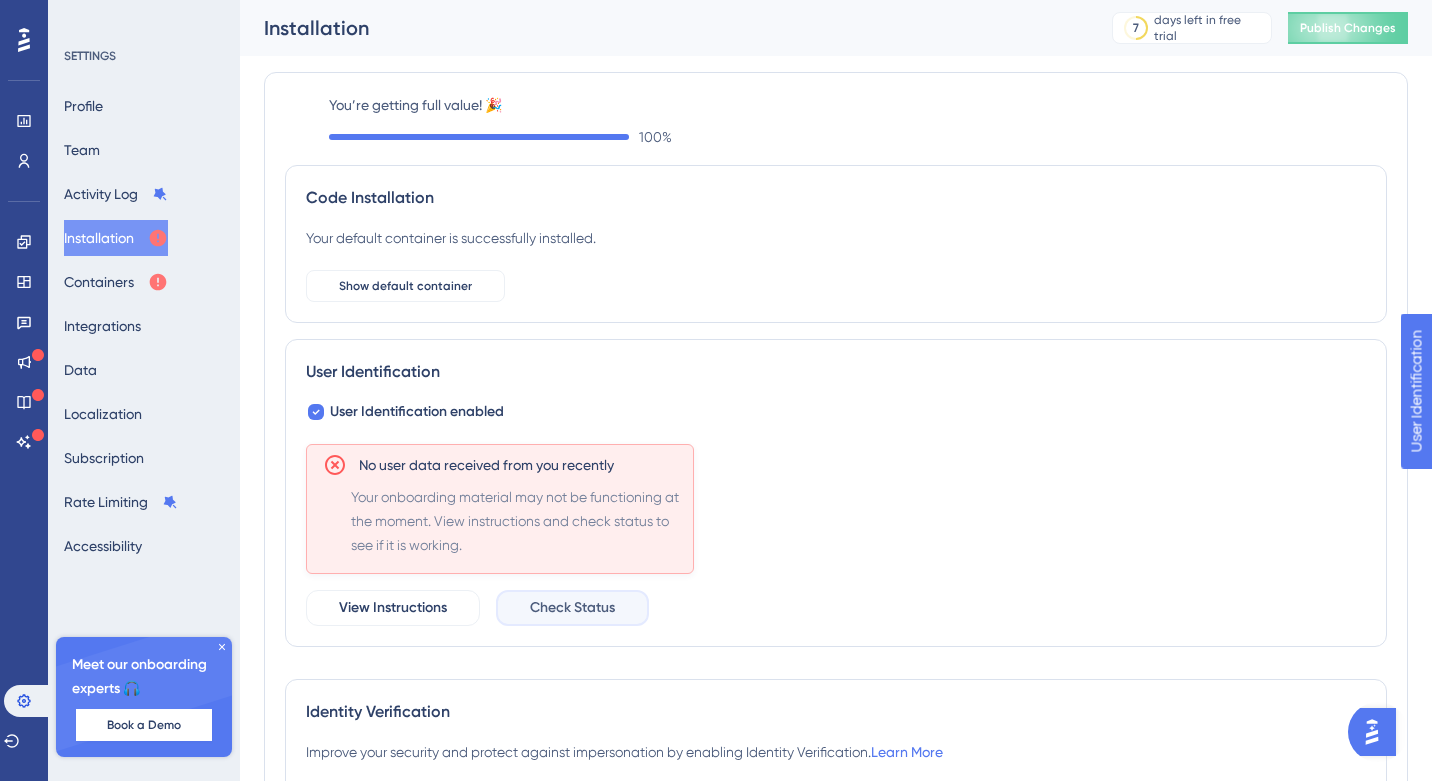 click on "Check Status" at bounding box center (572, 608) 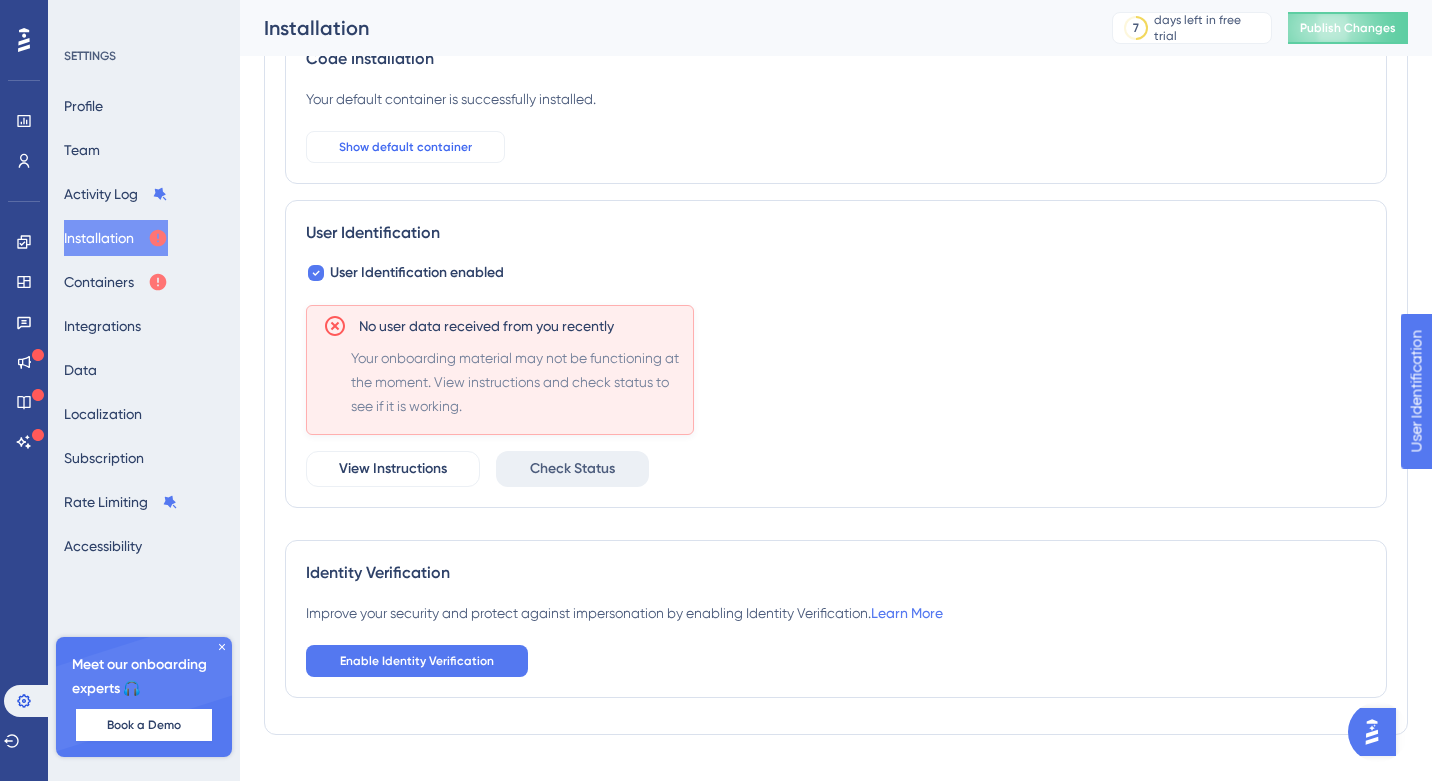 scroll, scrollTop: 164, scrollLeft: 0, axis: vertical 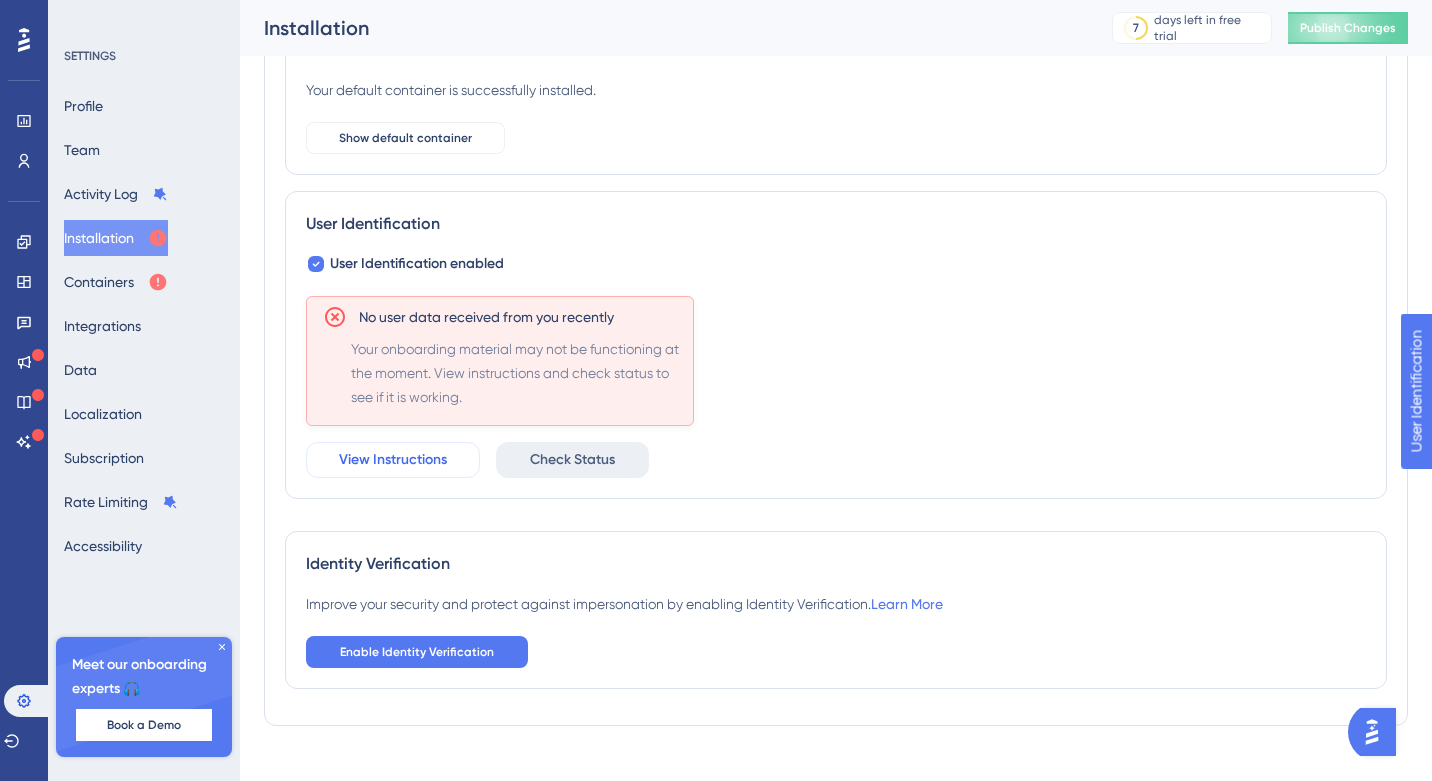 click on "View Instructions" at bounding box center (393, 460) 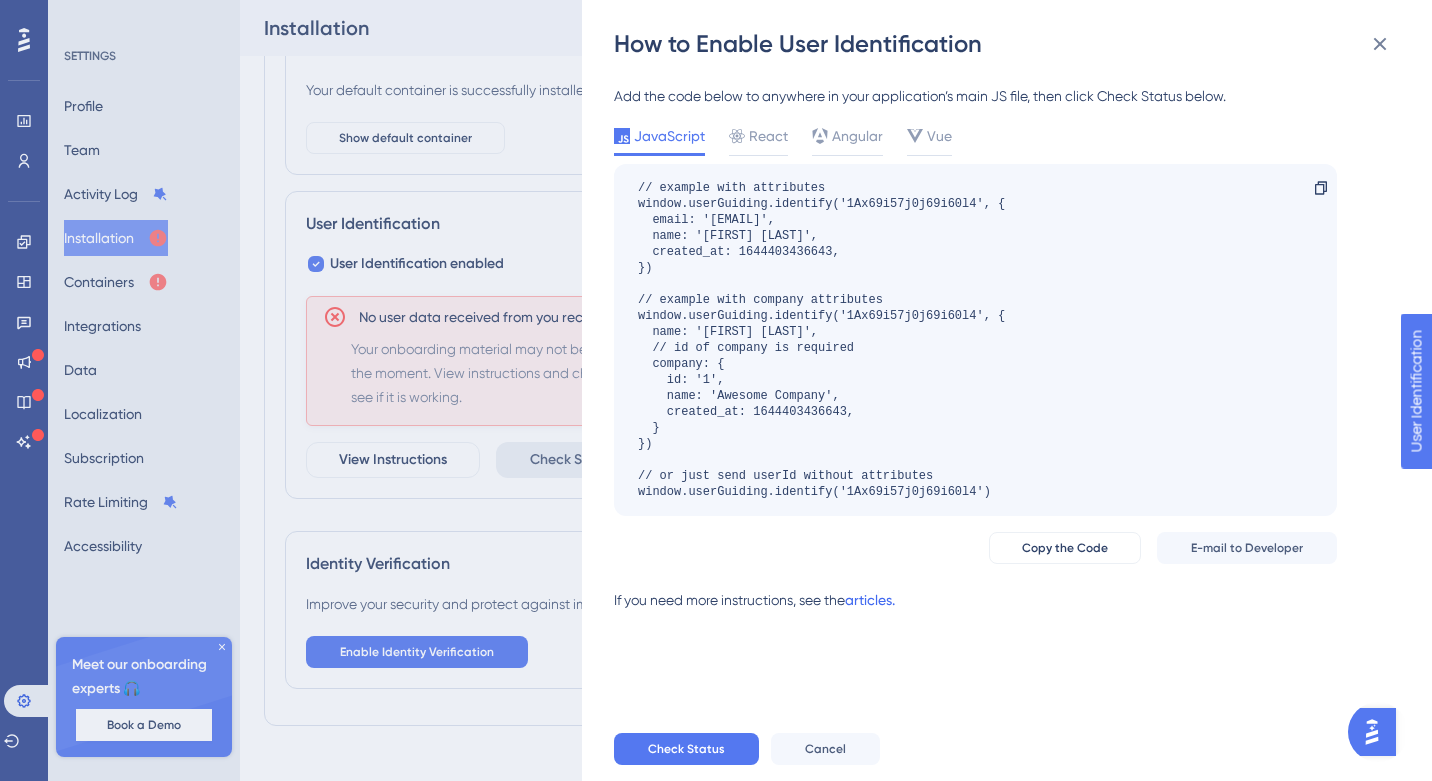 click on "articles." at bounding box center [870, 608] 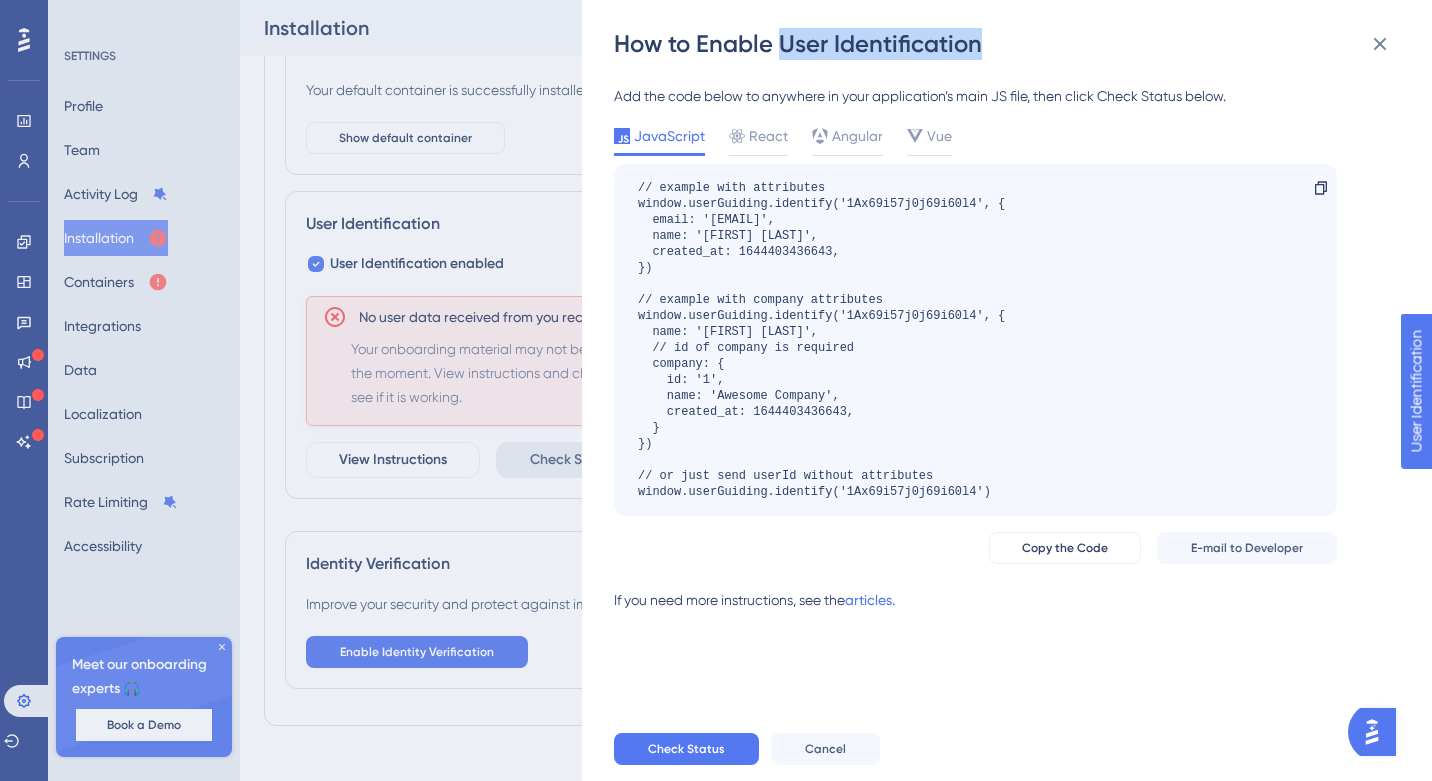 drag, startPoint x: 779, startPoint y: 41, endPoint x: 1028, endPoint y: 45, distance: 249.03212 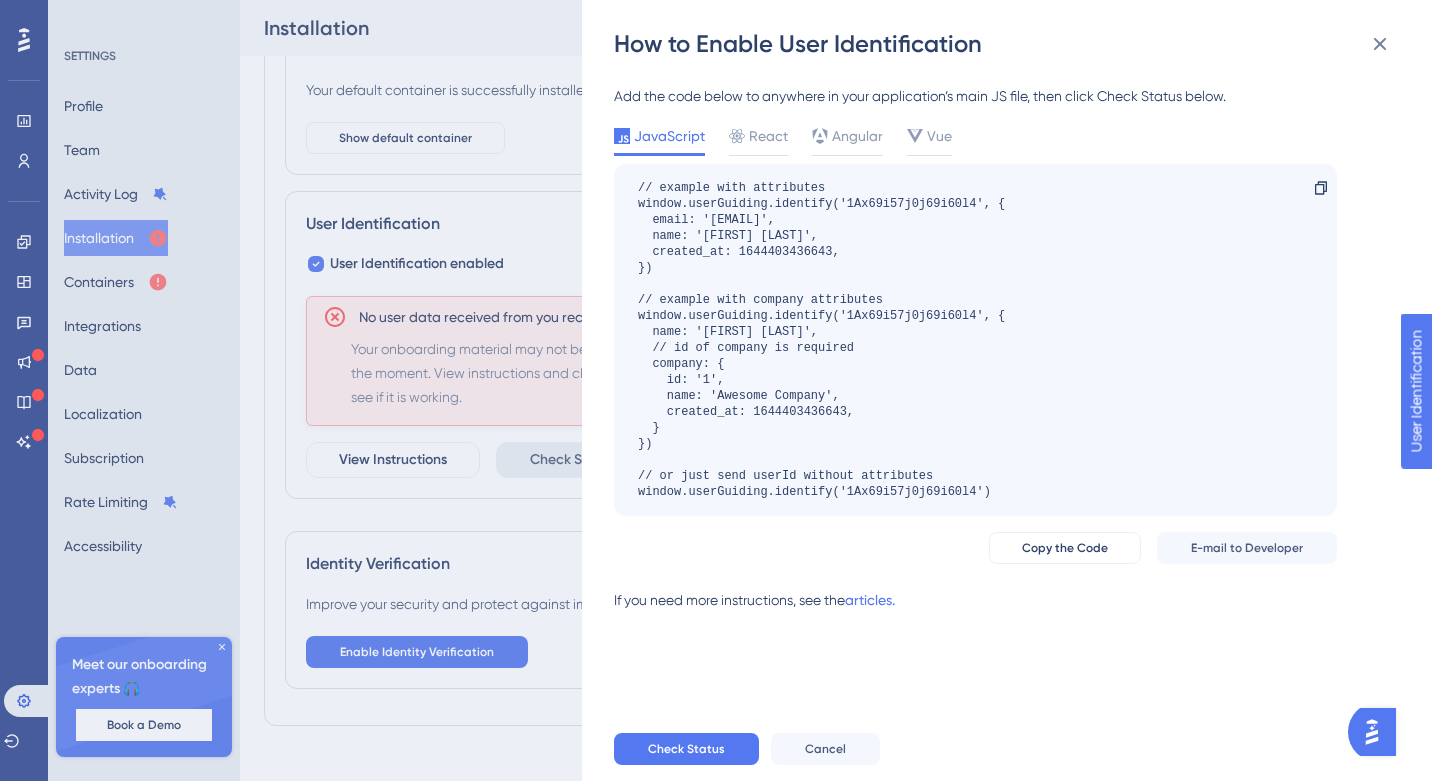 click on "How to Enable User Identification Add the code below to anywhere in your application’s main JS file, then click Check Status below. JavaScript React Angular Vue // example with attributes
window.userGuiding.identify('1Ax69i57j0j69i60l4', {
email: '[EMAIL]',
name: '[FIRST] [LAST]',
created_at: 1644403436643,
})
// example with company attributes
window.userGuiding.identify('1Ax69i57j0j69i60l4', {
name: '[FIRST] [LAST]',
// id of company is required
company: {
id: '1',
name: 'Awesome Company',
created_at: 1644403436643,
}
})
// or just send userId without attributes
window.userGuiding.identify('1Ax69i57j0j69i60l4')
Copy Copy the Code E-mail to Developer If you need more instructions, see the articles. Check Status Cancel" at bounding box center (716, 390) 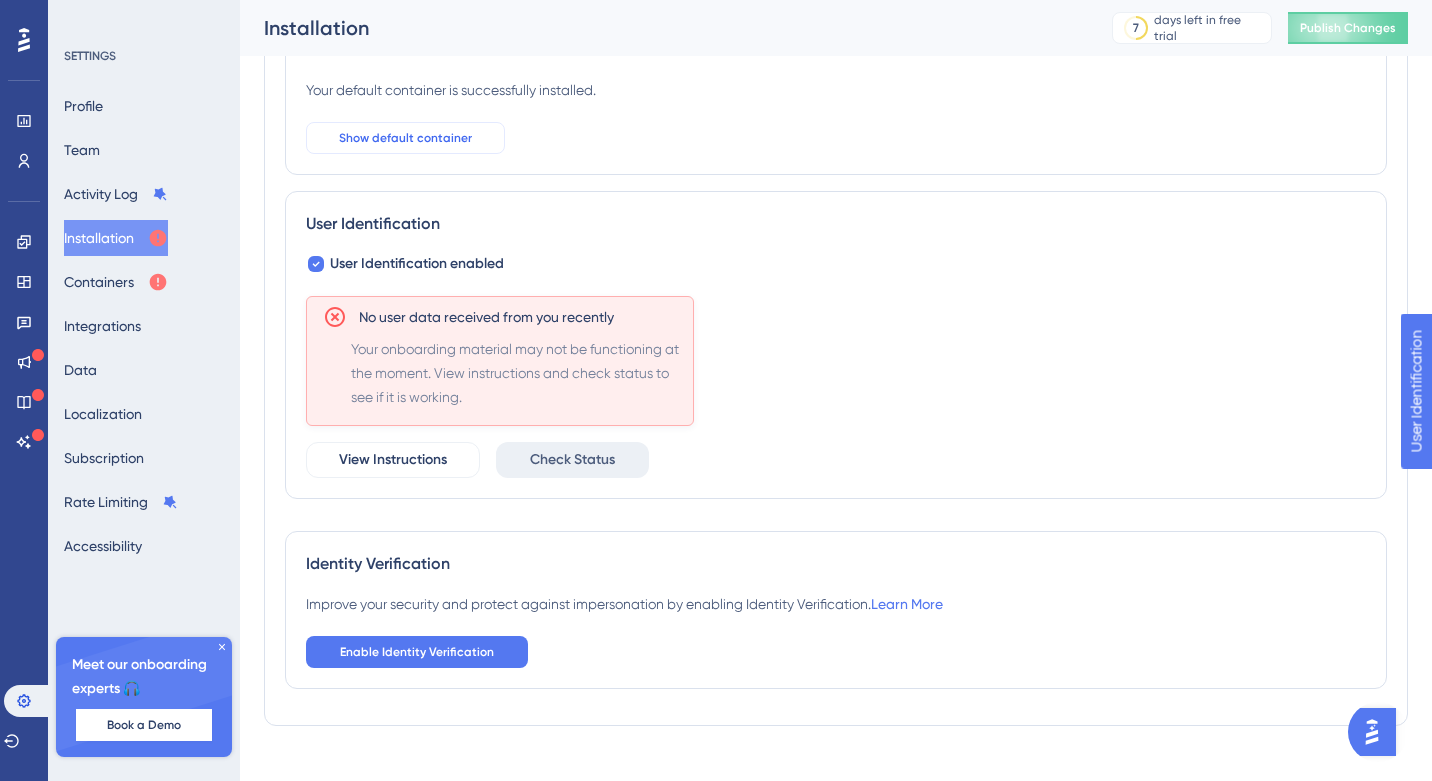 click on "Show default container" at bounding box center [405, 138] 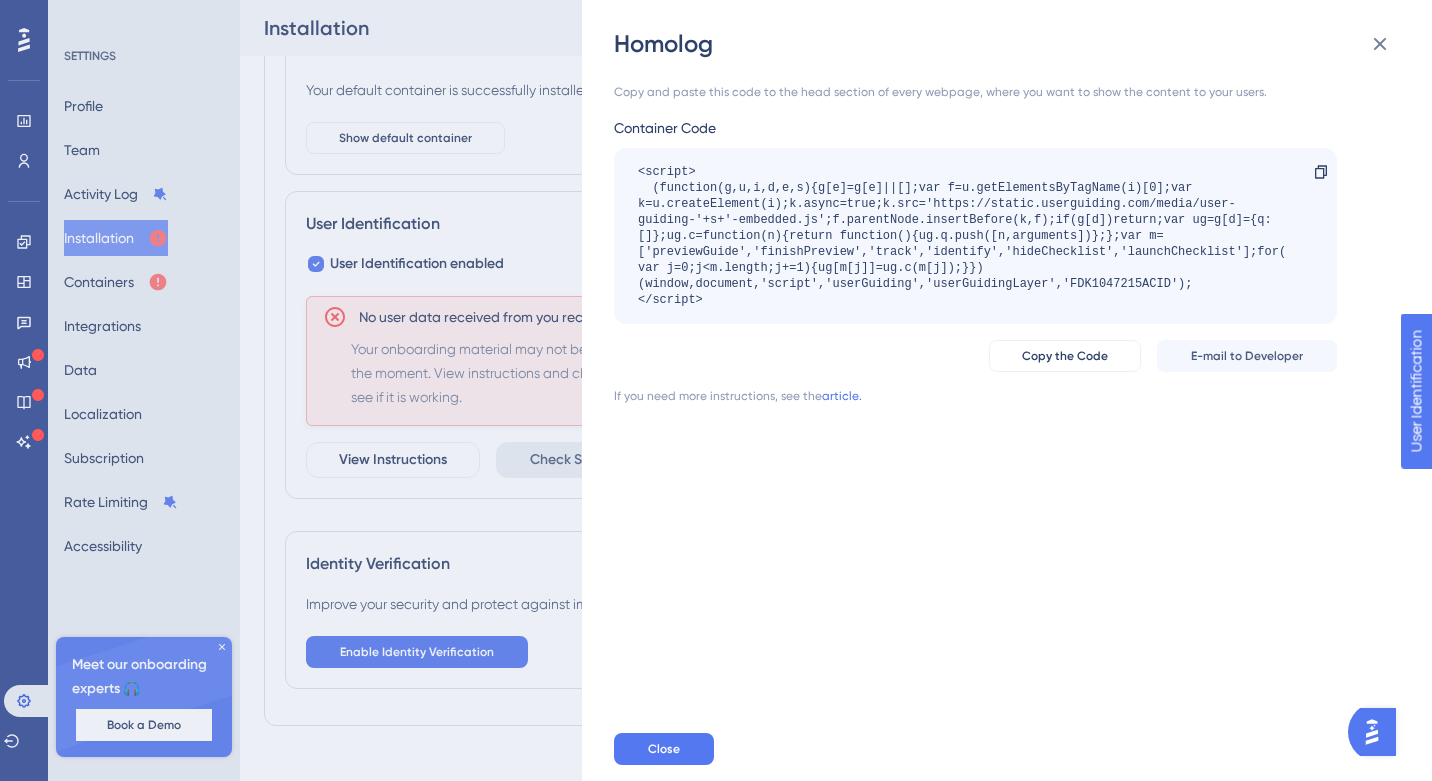 click on "Homolog Copy and paste this code to the head section of every webpage, where you want to show the content to your users. Container Code <script>
(function(g,u,i,d,e,s){g[e]=g[e]||[];var f=u.getElementsByTagName(i)[0];var k=u.createElement(i);k.async=true;k.src='https://static.userguiding.com/media/user-guiding-'+s+'-embedded.js';f.parentNode.insertBefore(k,f);if(g[d])return;var ug=g[d]={q:[]};ug.c=function(n){return function(){ug.q.push([n,arguments])};};var m=['previewGuide','finishPreview','track','identify','hideChecklist','launchChecklist'];for(var j=0;j<m.length;j+=1){ug[m[j]]=ug.c(m[j]);}})(window,document,'script','userGuiding','userGuidingLayer','FDK1047215ACID');
</script>
Copy Copy the Code E-mail to Developer If you need more instructions, see the  article. Close" at bounding box center [716, 390] 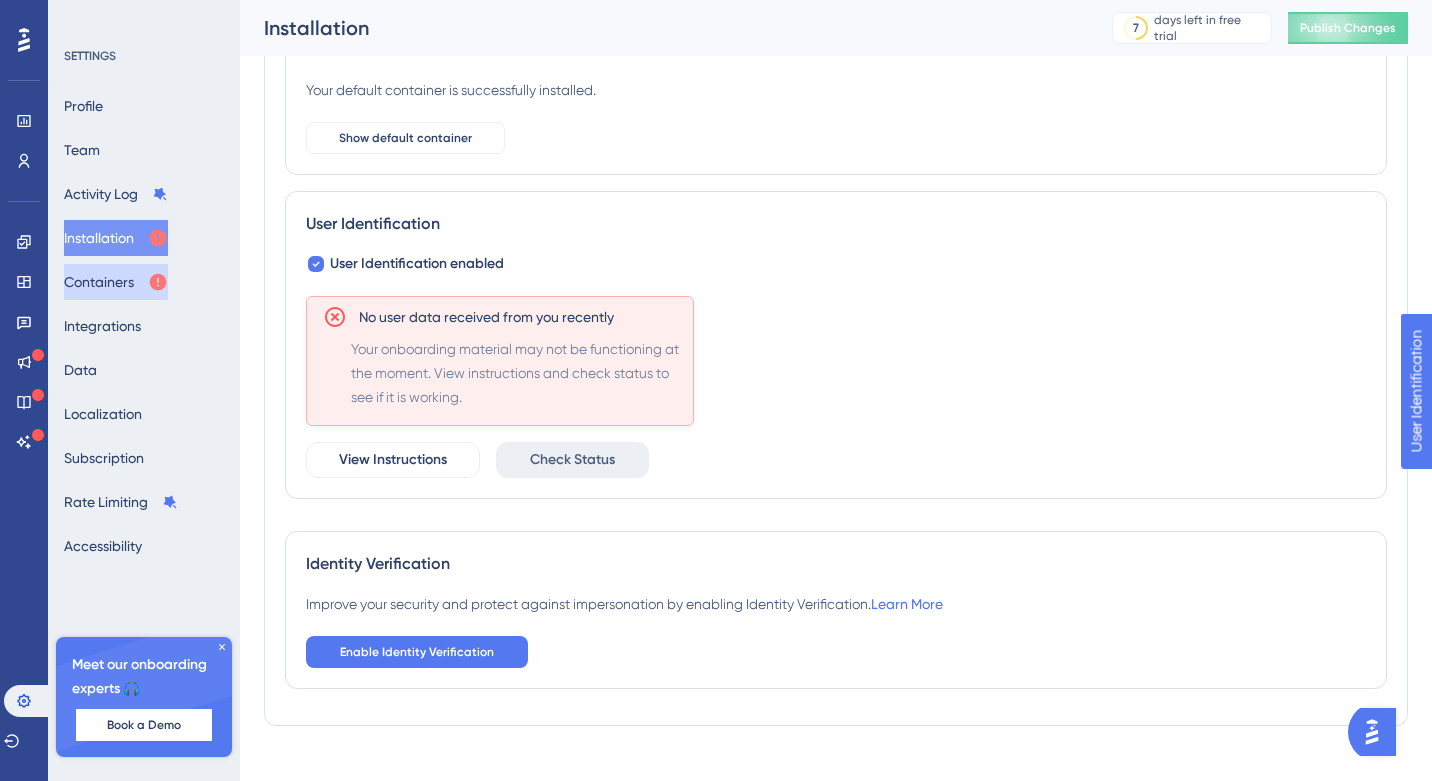 click on "Containers" at bounding box center (116, 282) 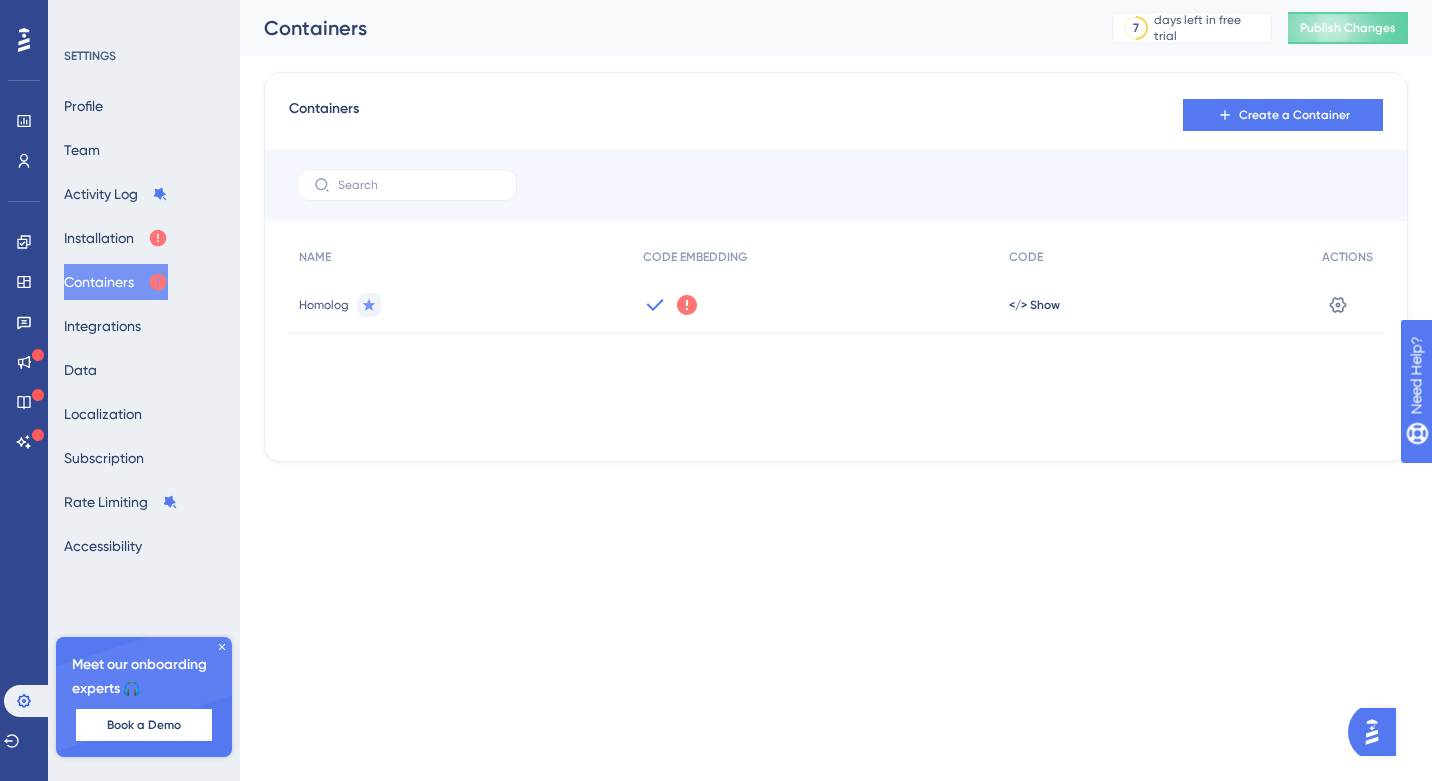 scroll, scrollTop: 0, scrollLeft: 0, axis: both 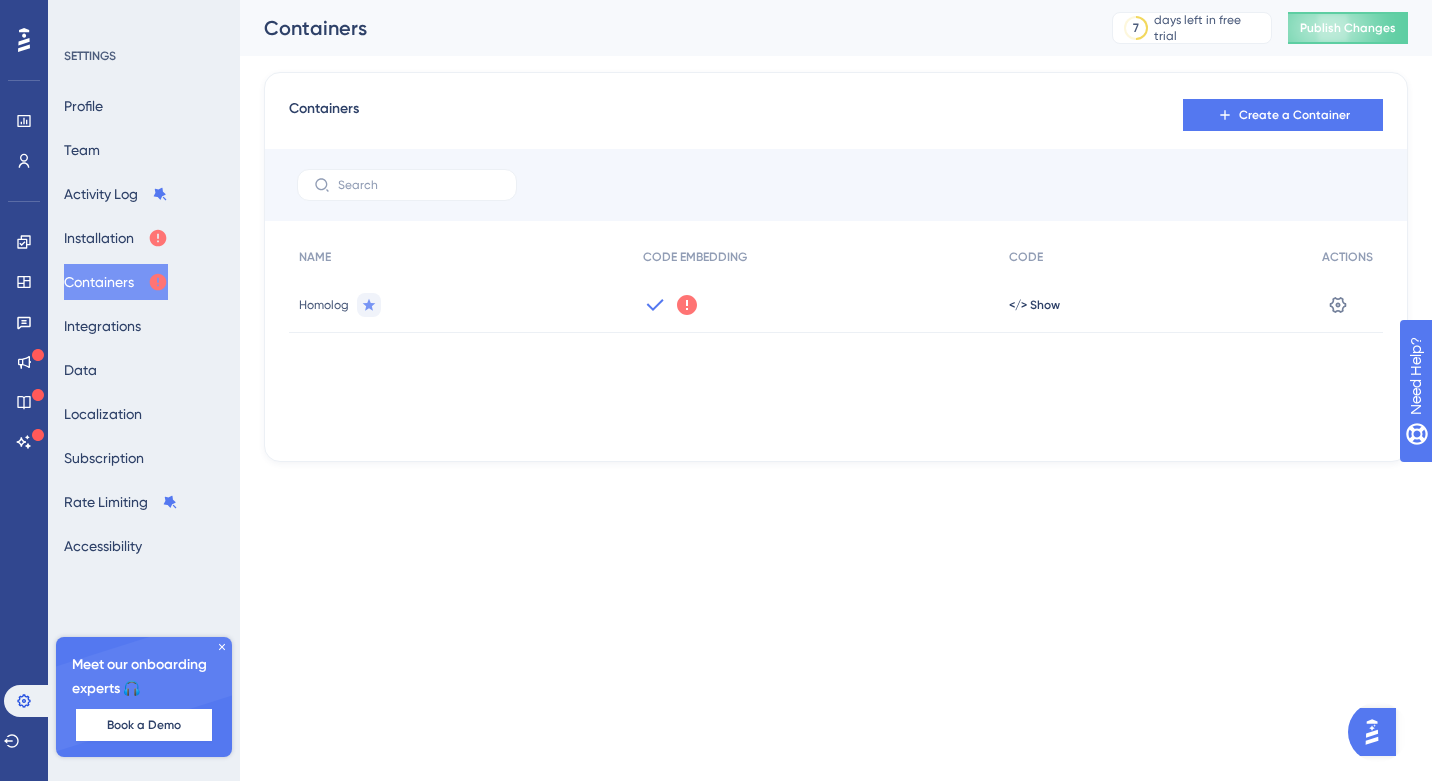 click 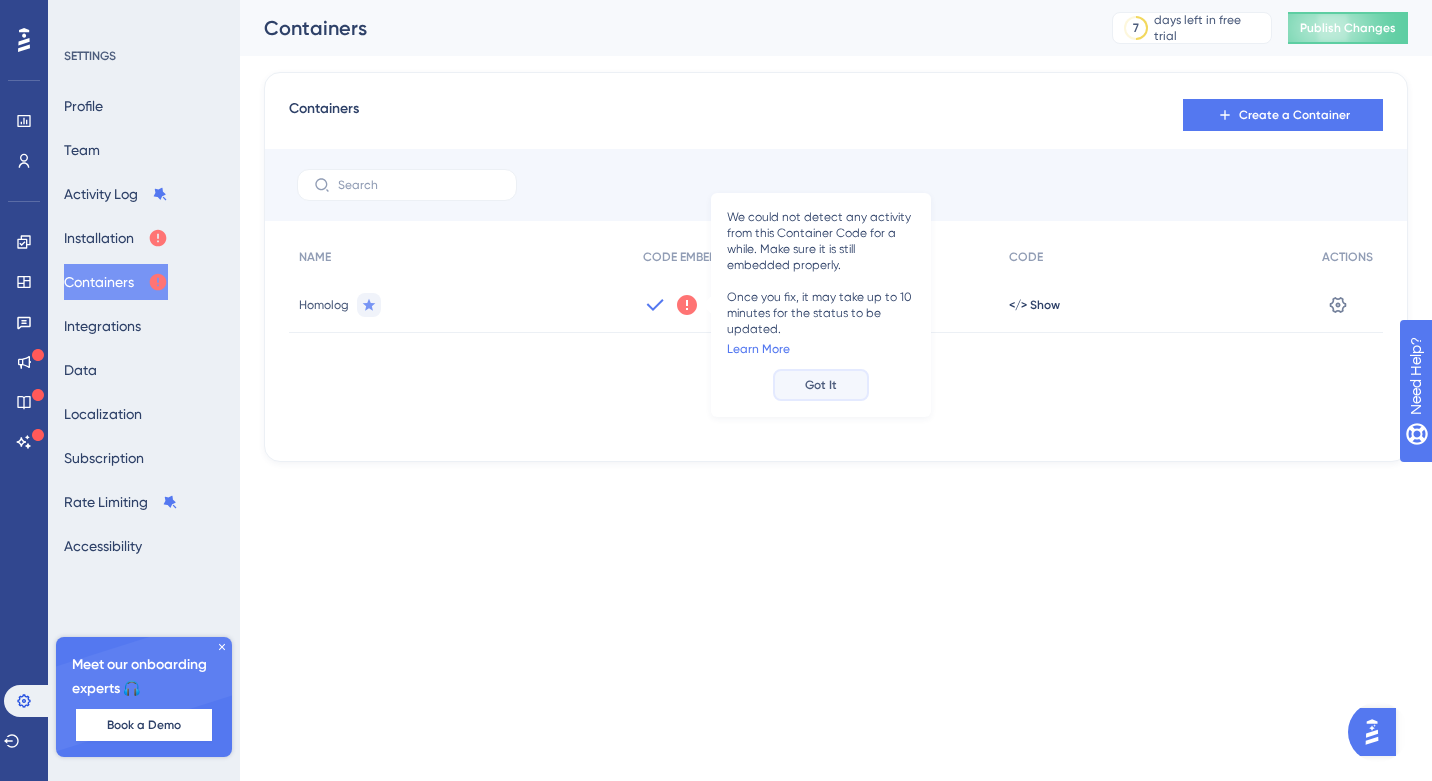 click on "Got It" at bounding box center [821, 385] 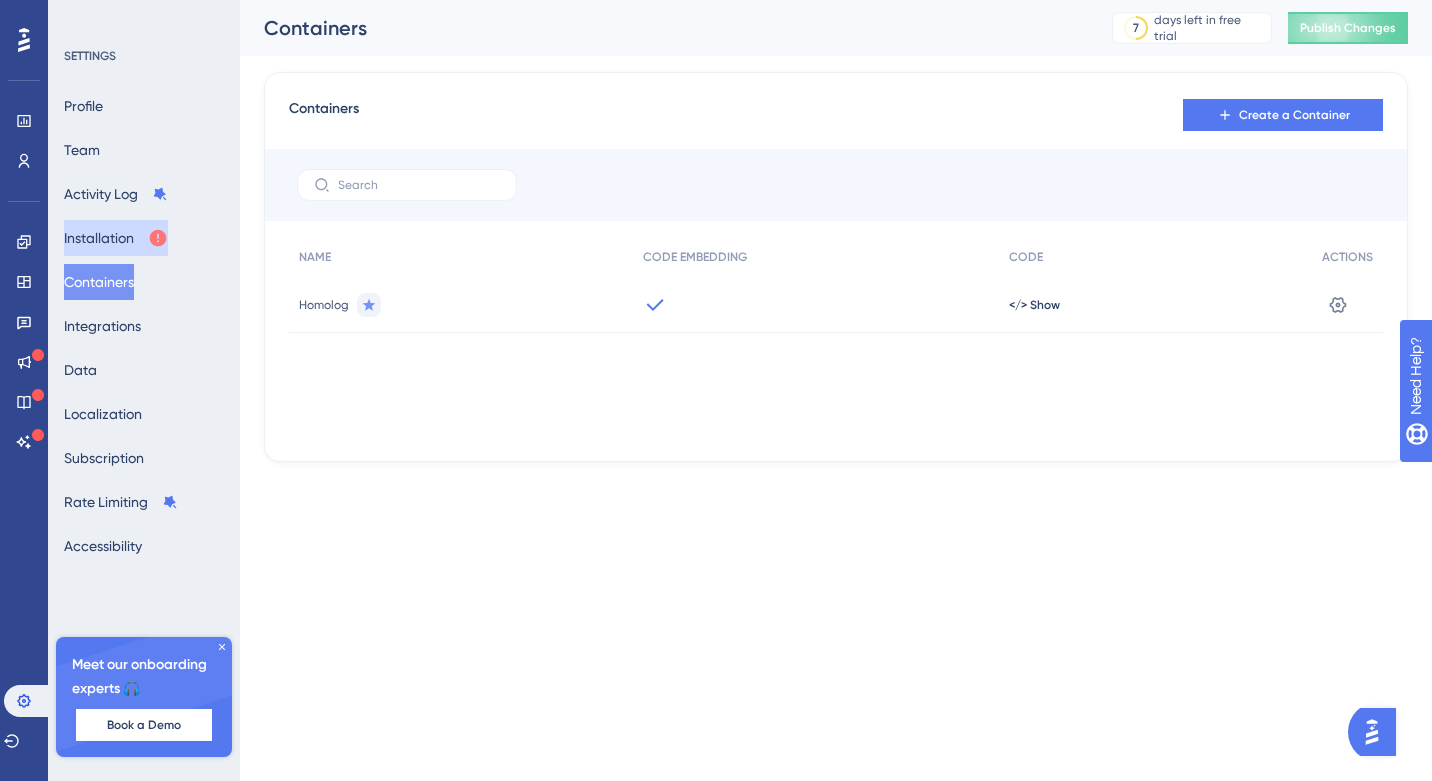 click on "Installation" at bounding box center [116, 238] 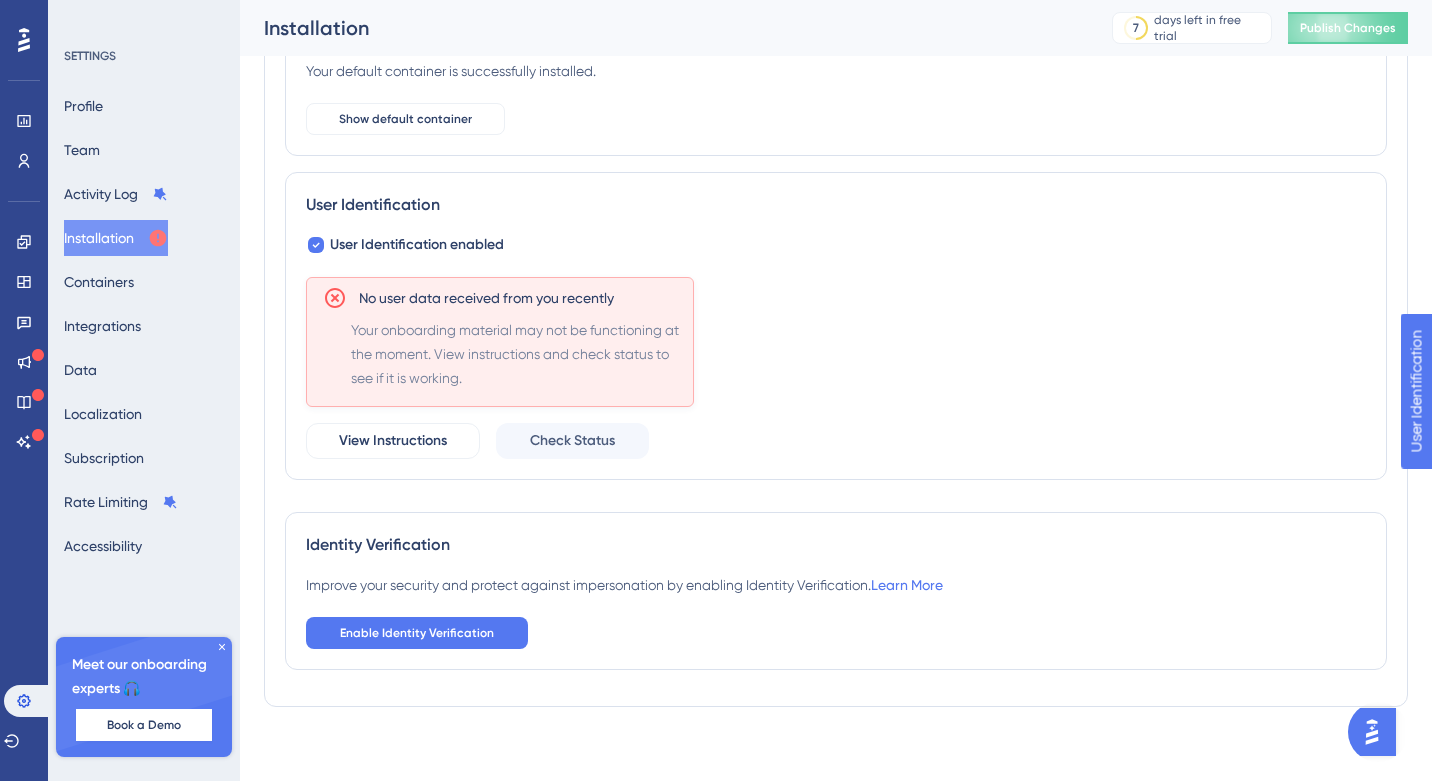 scroll, scrollTop: 189, scrollLeft: 0, axis: vertical 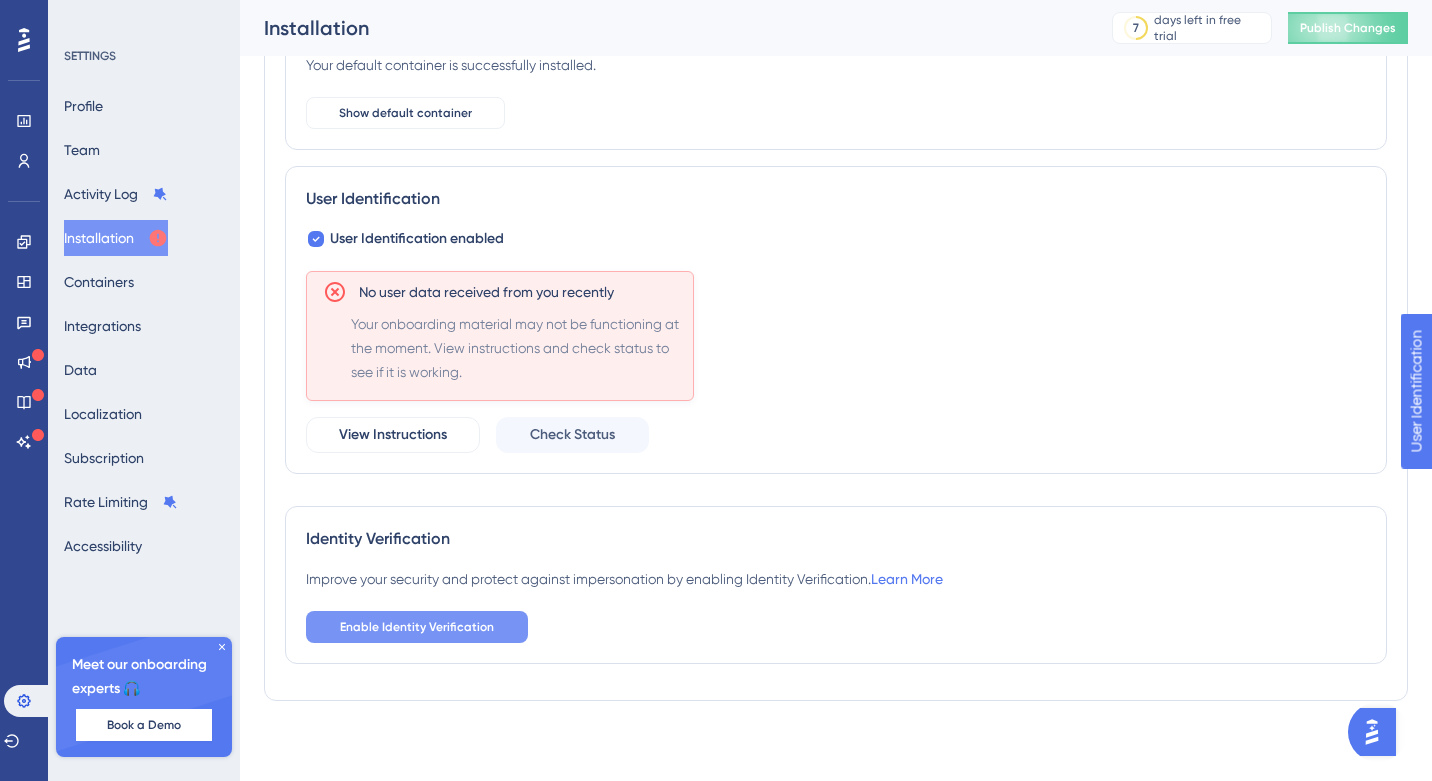 click on "Enable Identity Verification" at bounding box center (417, 627) 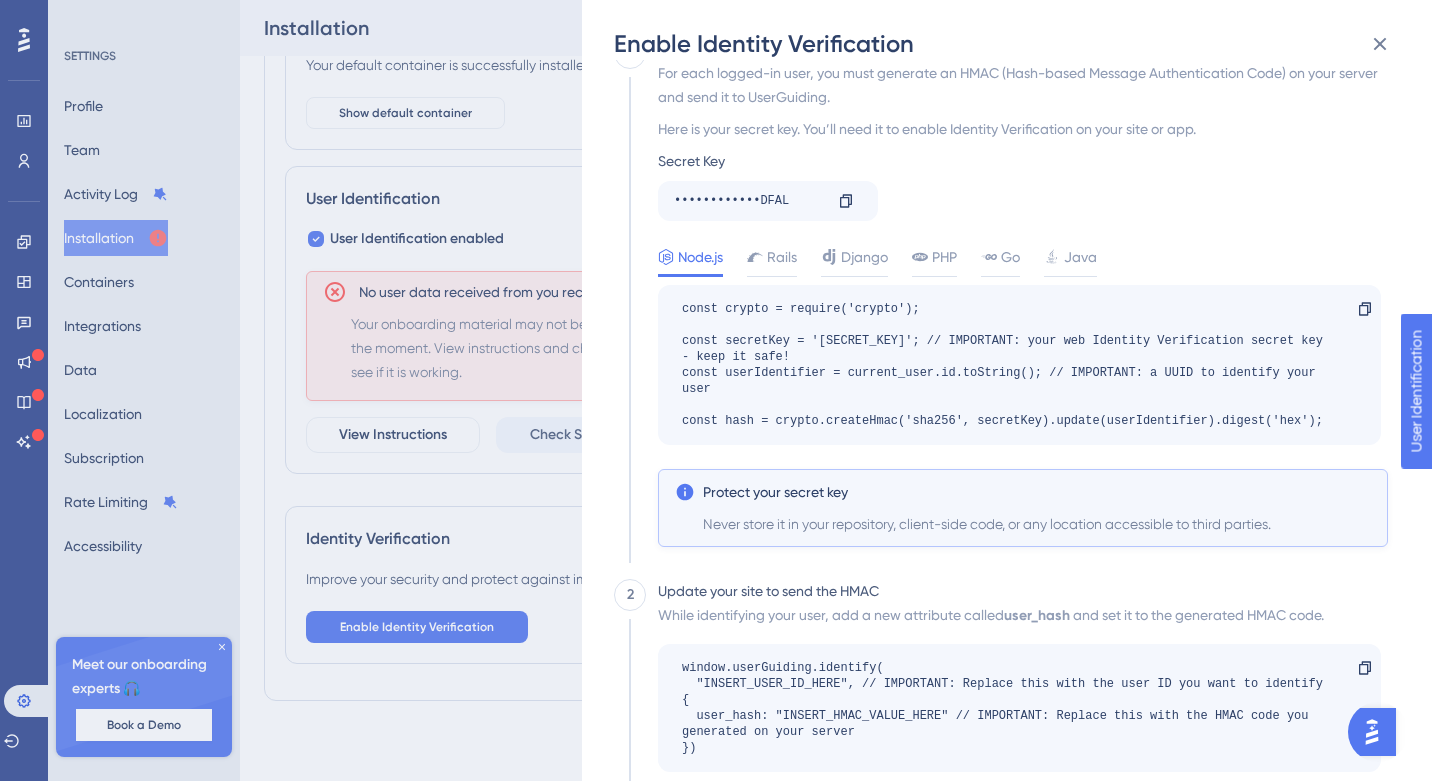 scroll, scrollTop: 39, scrollLeft: 0, axis: vertical 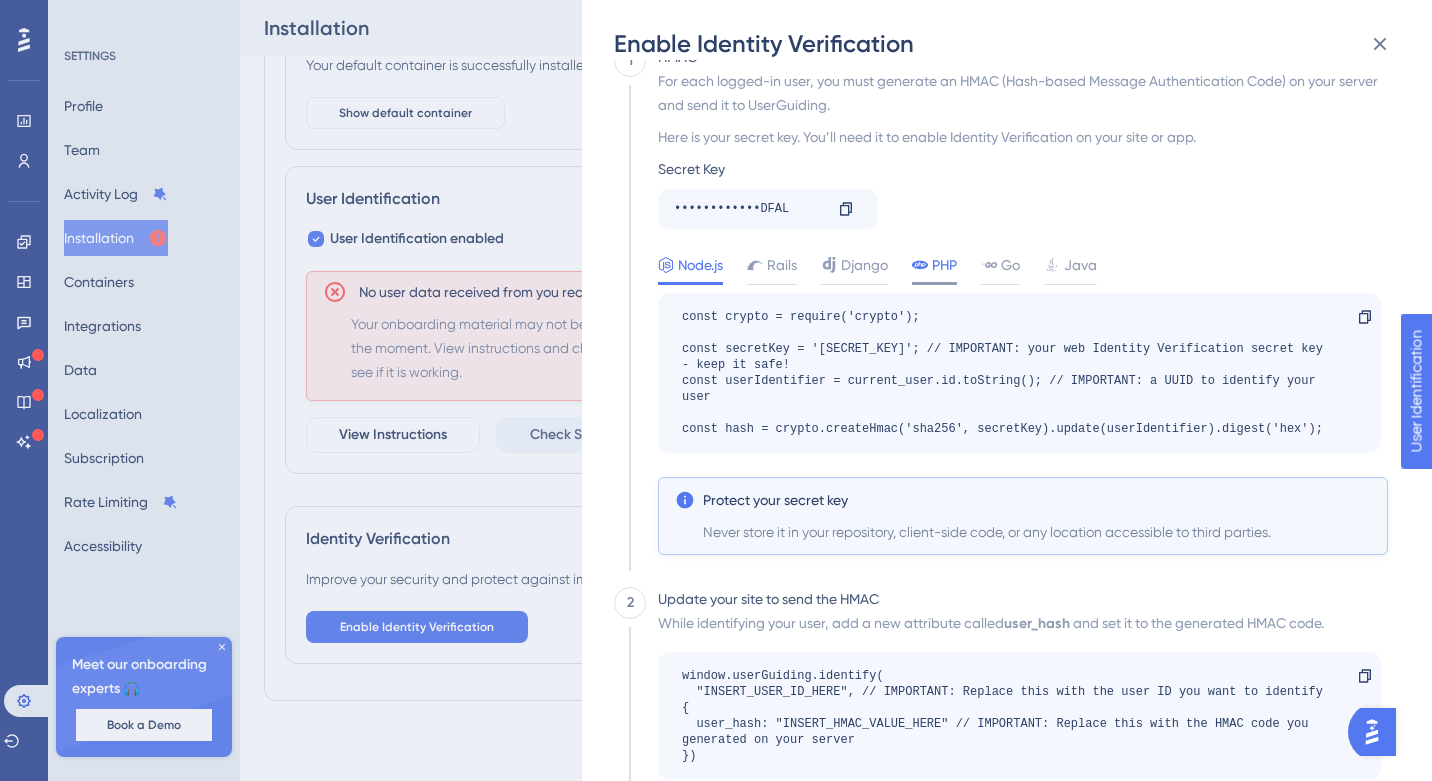 click on "PHP" at bounding box center [944, 265] 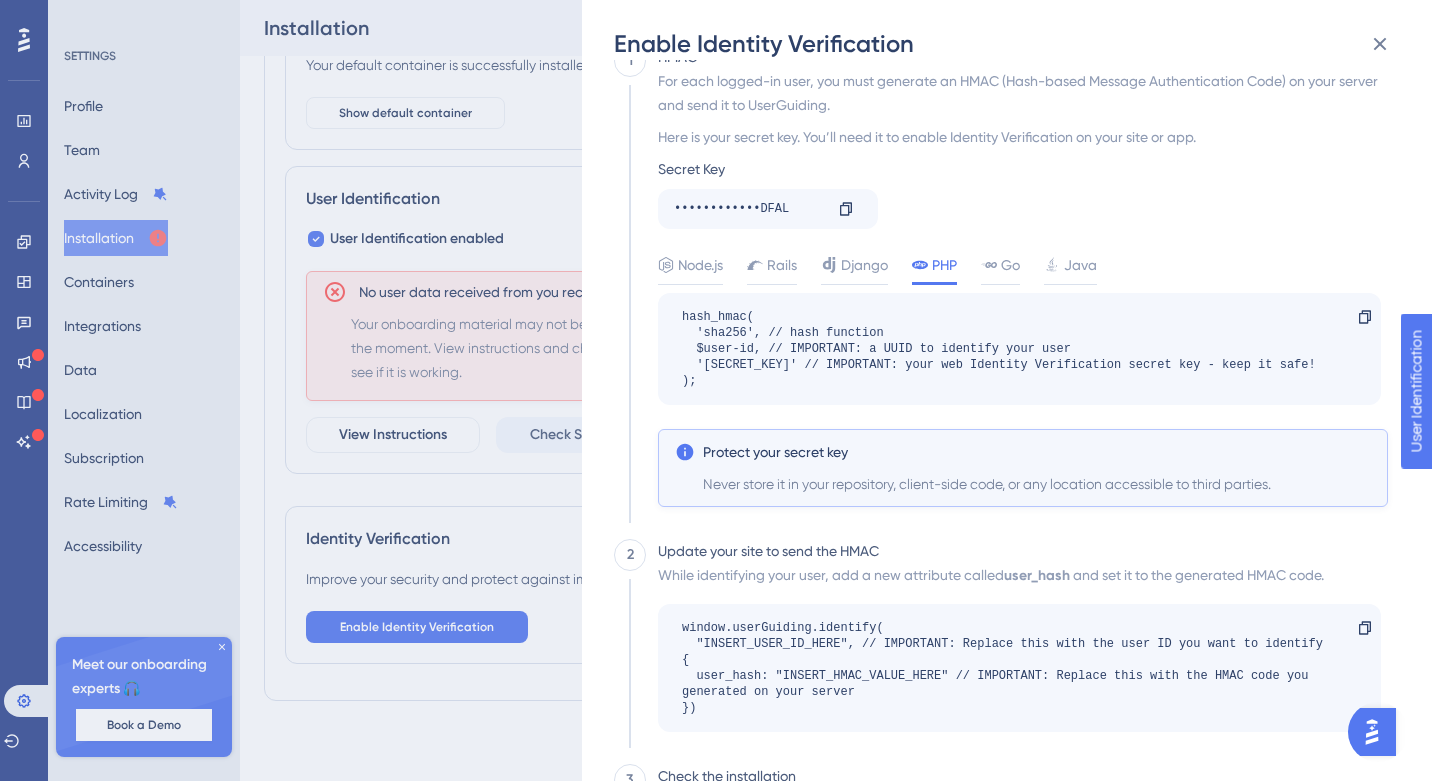 scroll, scrollTop: 161, scrollLeft: 0, axis: vertical 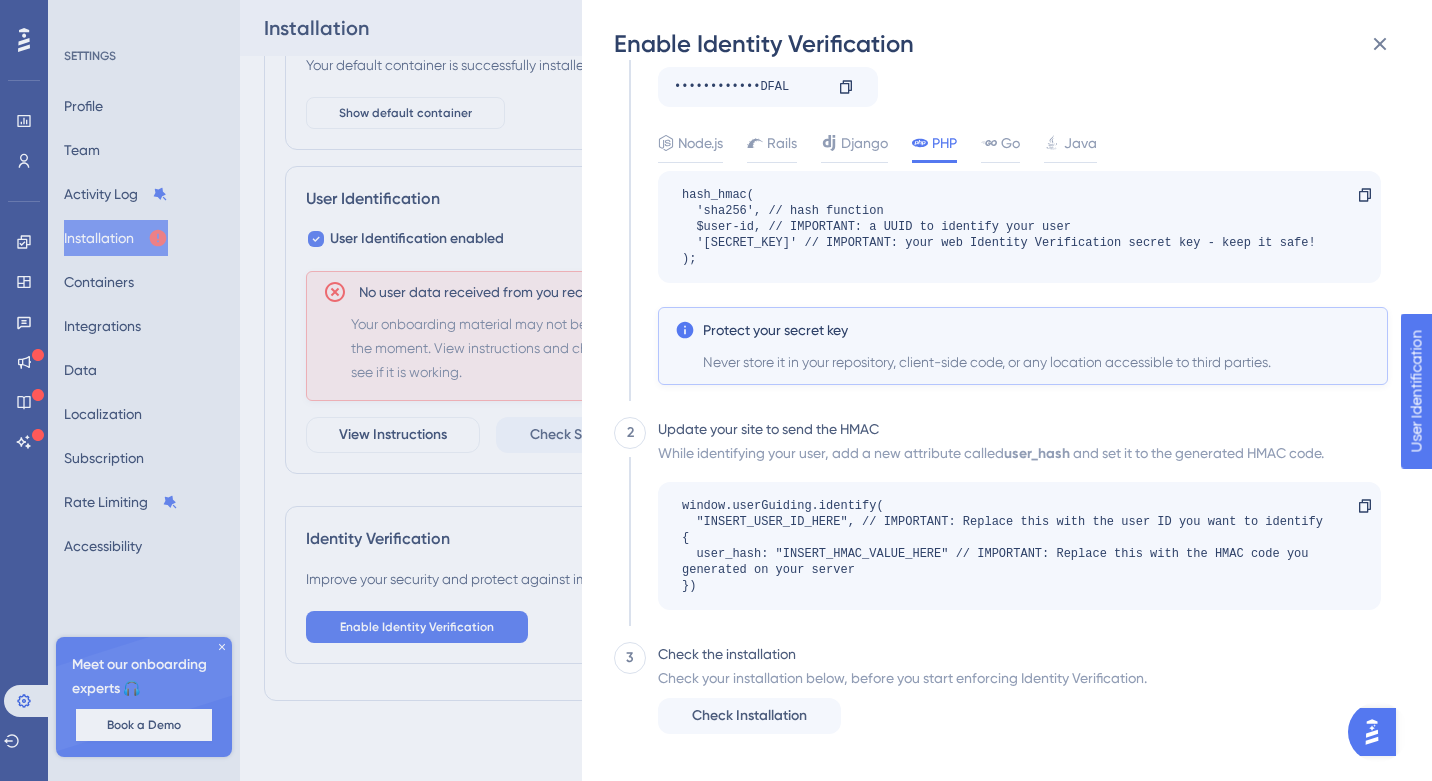 click on "Enable Identity Verification 1 HMAC For each logged-in user, you must generate an HMAC (Hash-based Message Authentication Code) on your server and send it to UserGuiding. Here is your secret key. You’ll need it to enable Identity Verification on your site or app. Secret Key [SECRET_KEY] Copy Node.js Rails Django PHP Go Java hash_hmac(
'sha256', // hash function
$user-id, // IMPORTANT: a UUID to identify your user
'[SECRET_KEY]' // IMPORTANT: your web Identity Verification secret key - keep it safe!
);
Copy Protect your secret key Never store it in your repository, client-side code, or any location accessible to third parties. 2 Update your site to send the HMAC While identifying your user, add a new attribute called  user_hash   and set it to the generated HMAC code. Copy 3 Check the installation Check your installation below, before you start enforcing Identity Verification. Check Installation" at bounding box center (716, 390) 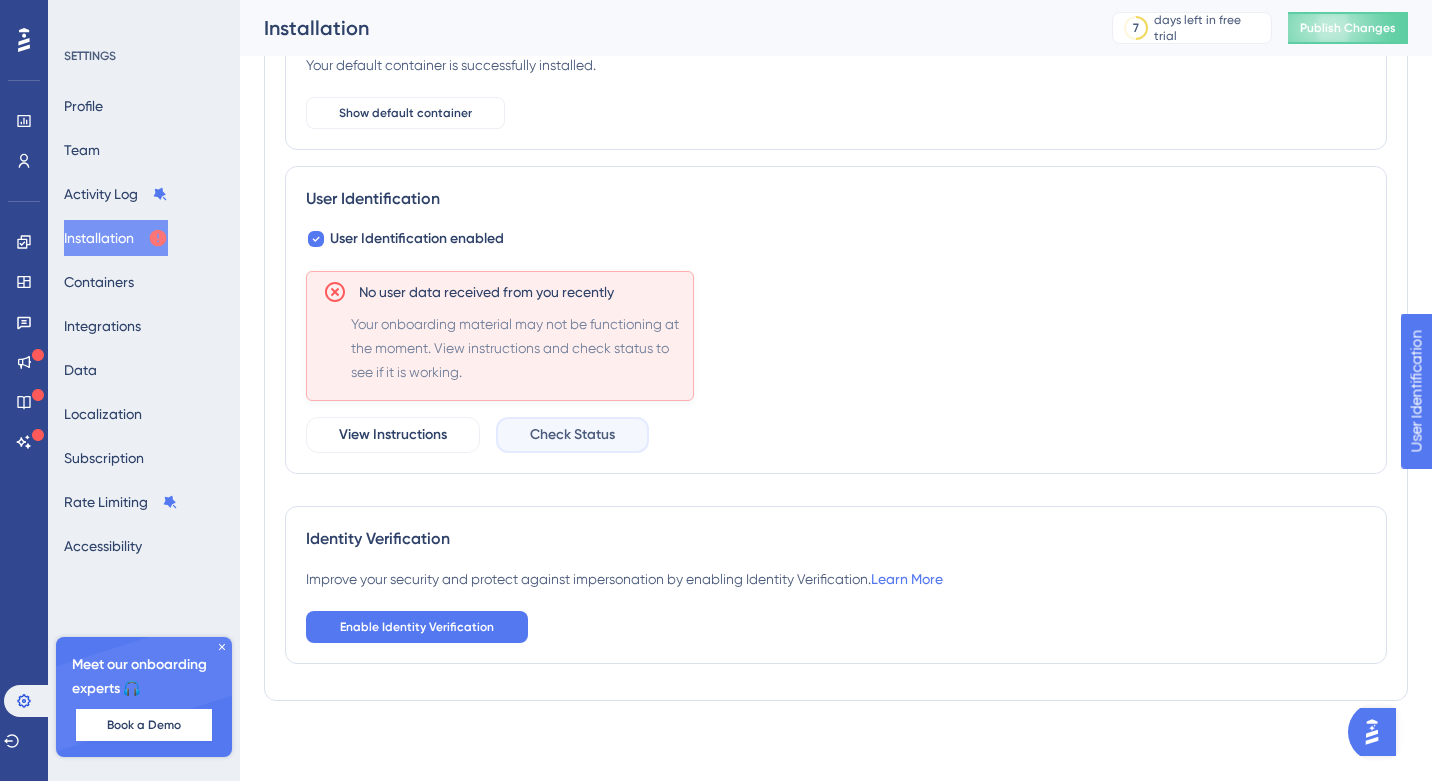 click on "Check Status" at bounding box center [572, 435] 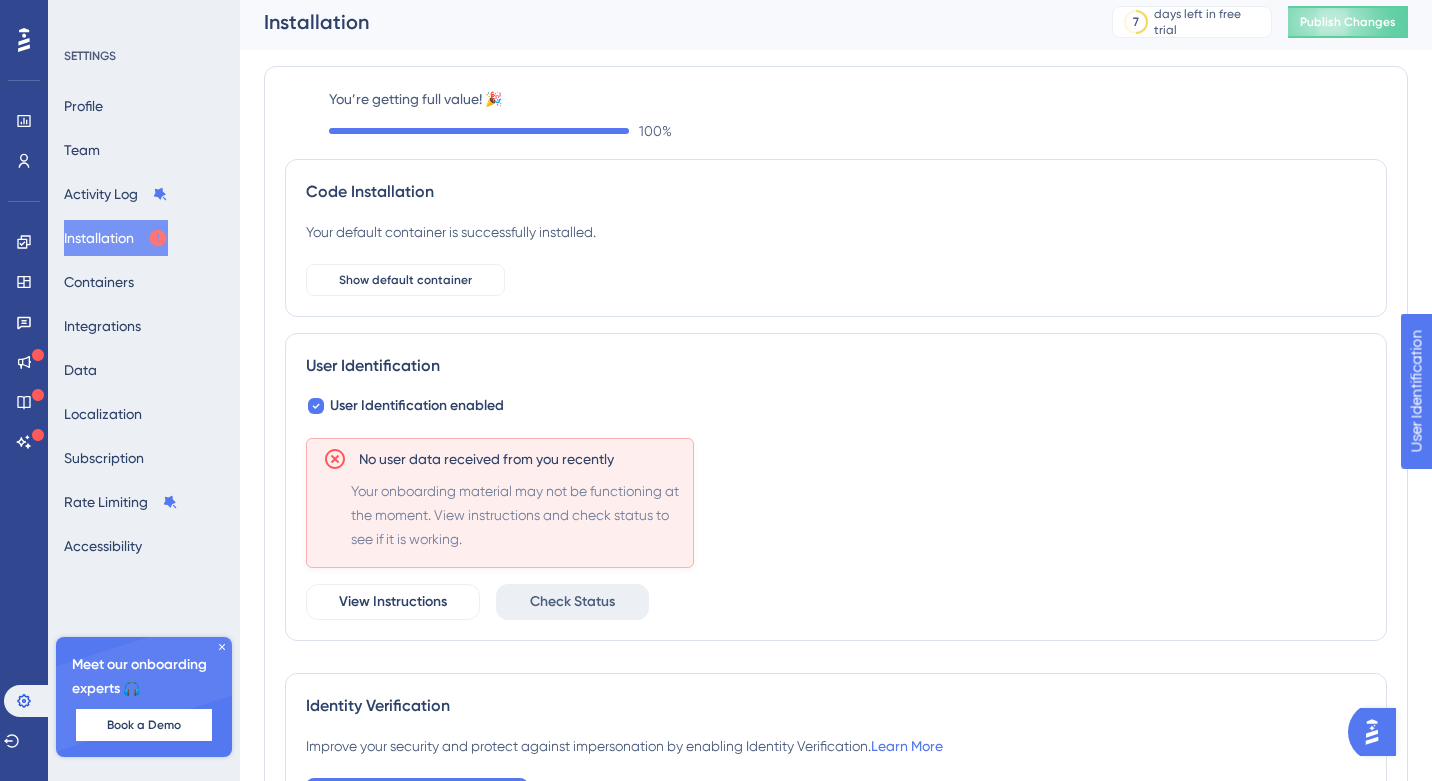 scroll, scrollTop: 0, scrollLeft: 0, axis: both 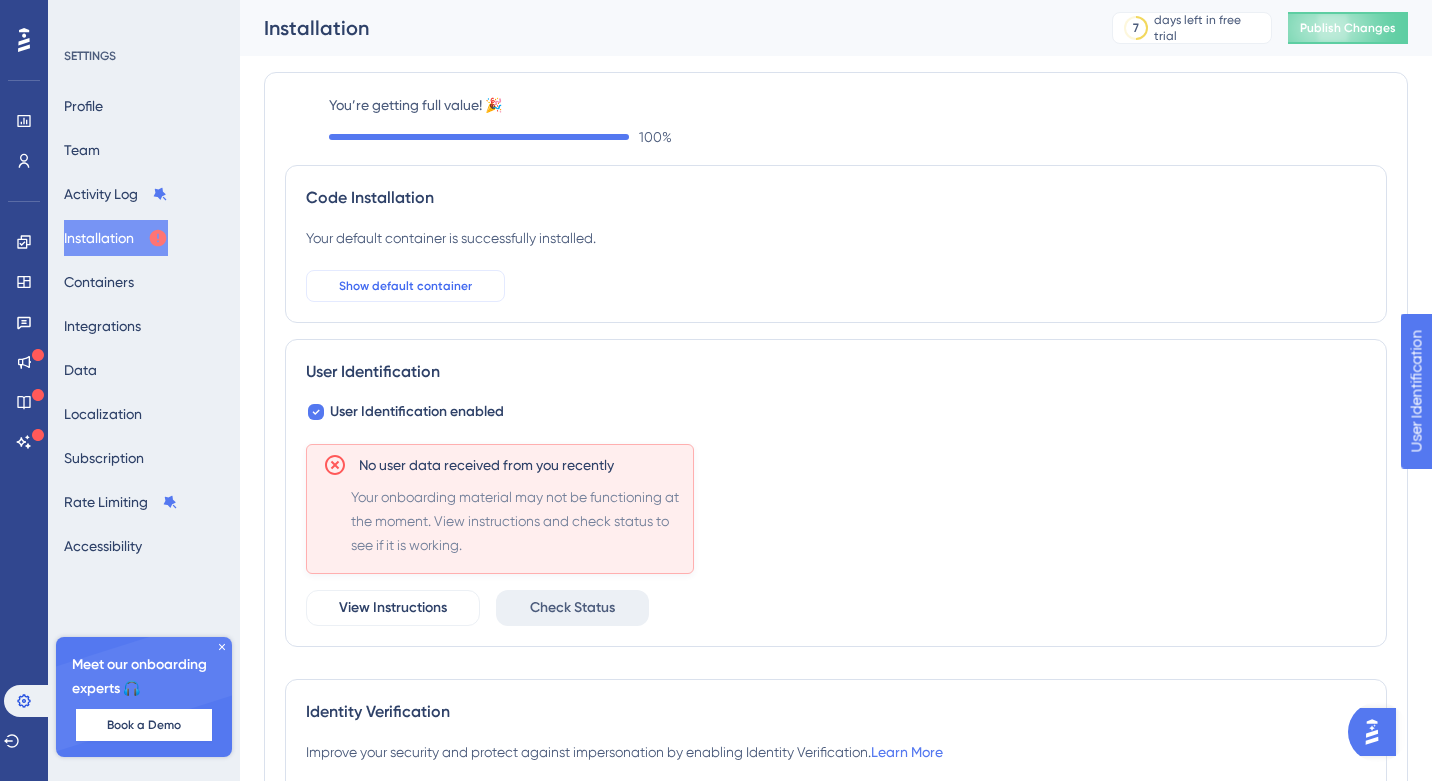 click on "Show default container" at bounding box center (405, 286) 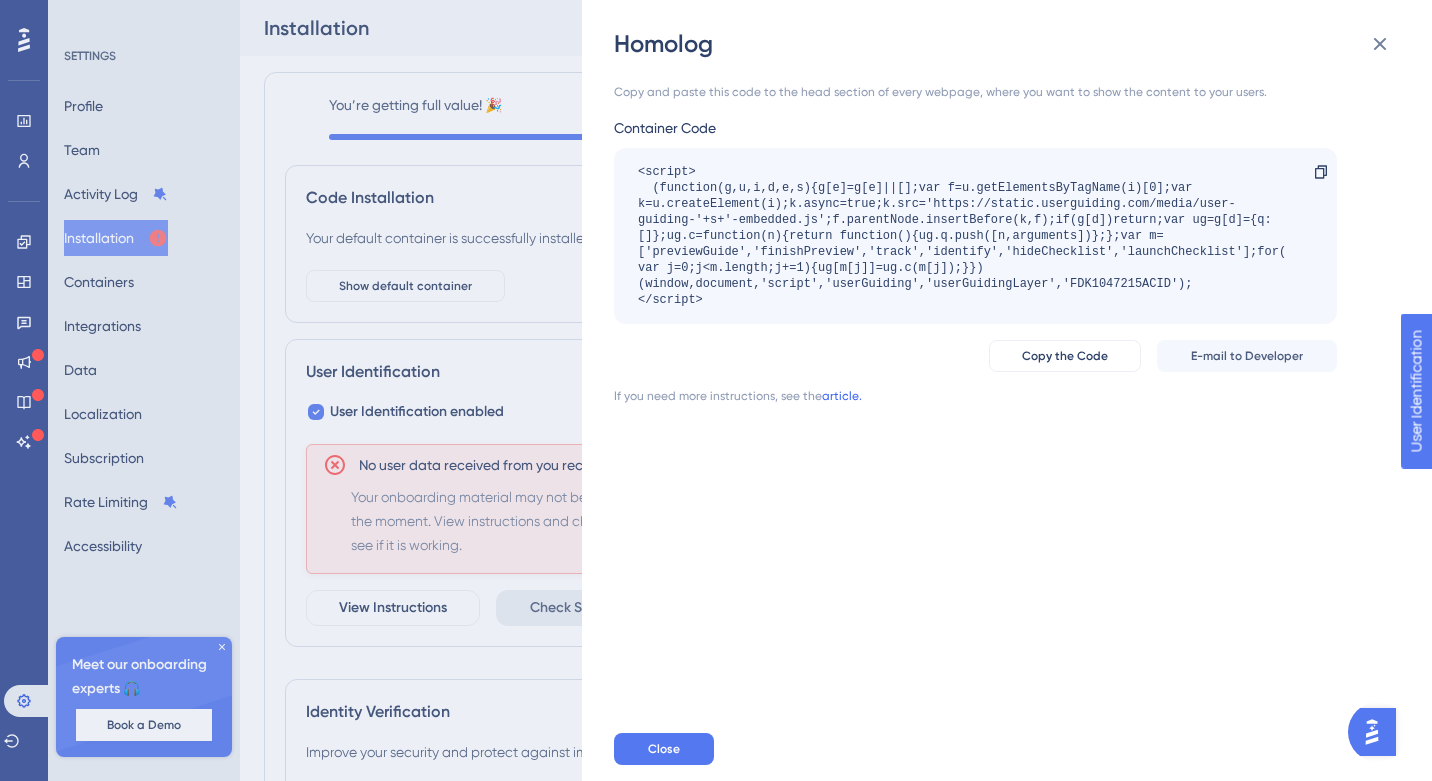 click on "article." at bounding box center (842, 396) 